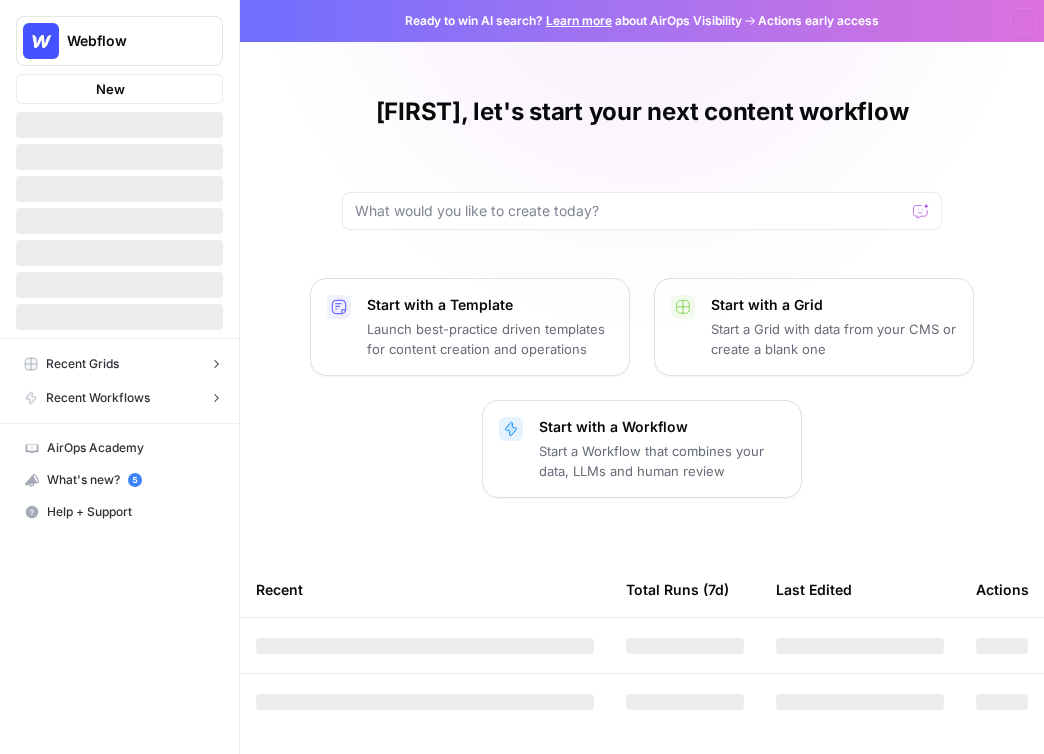 scroll, scrollTop: 0, scrollLeft: 0, axis: both 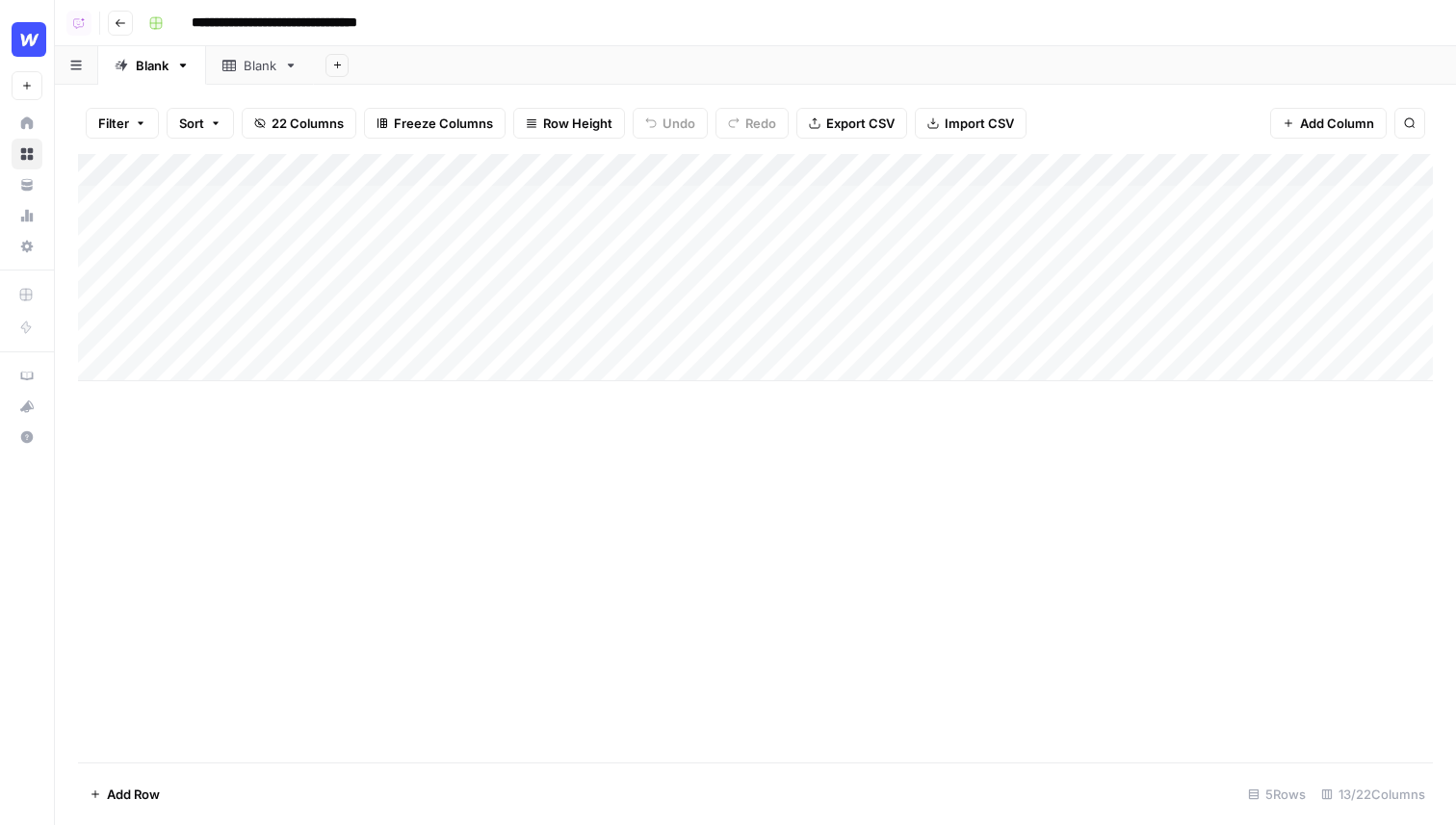 click on "Add Column" at bounding box center [755, 268] 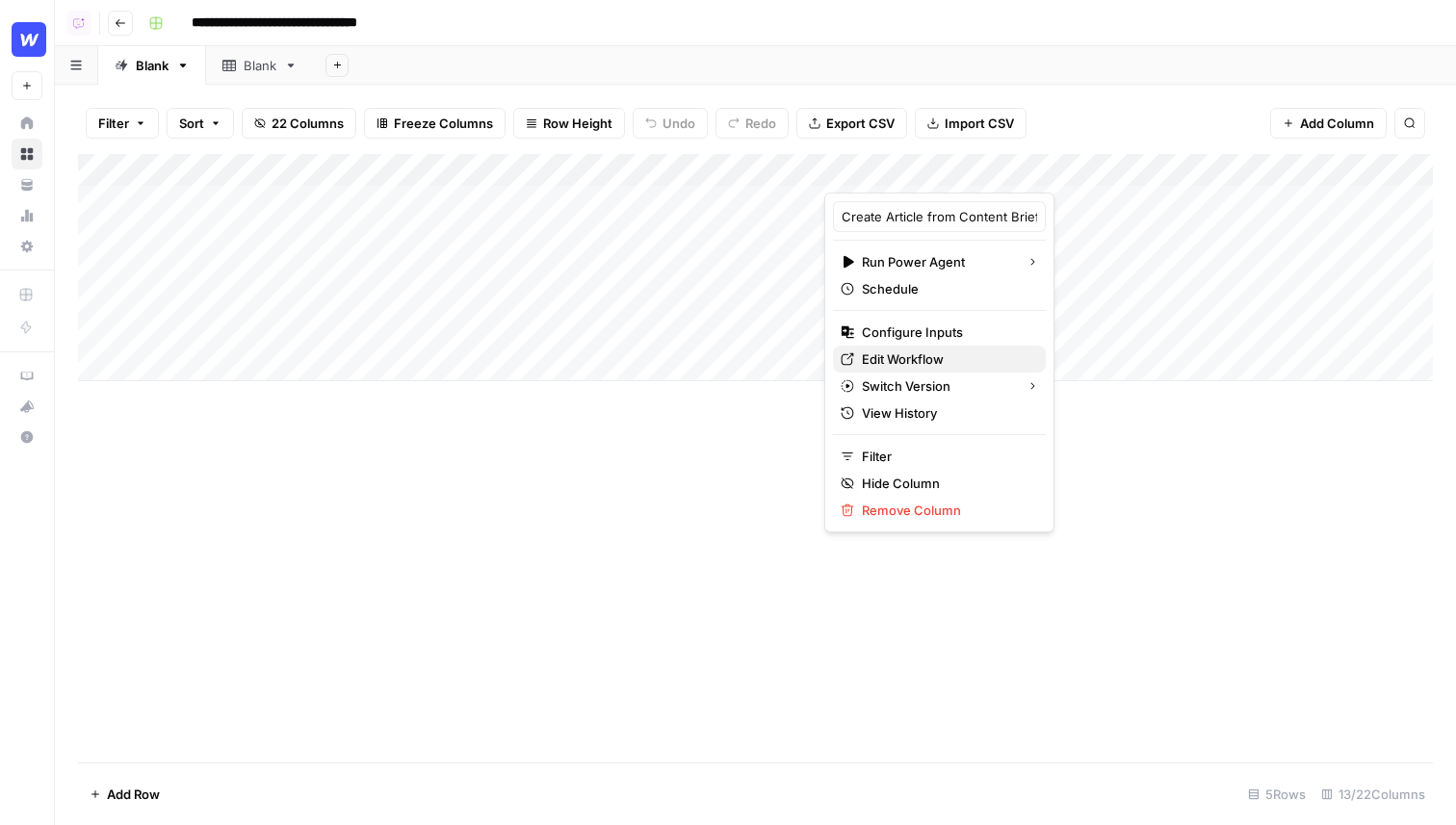 click on "Edit Workflow" at bounding box center [946, 359] 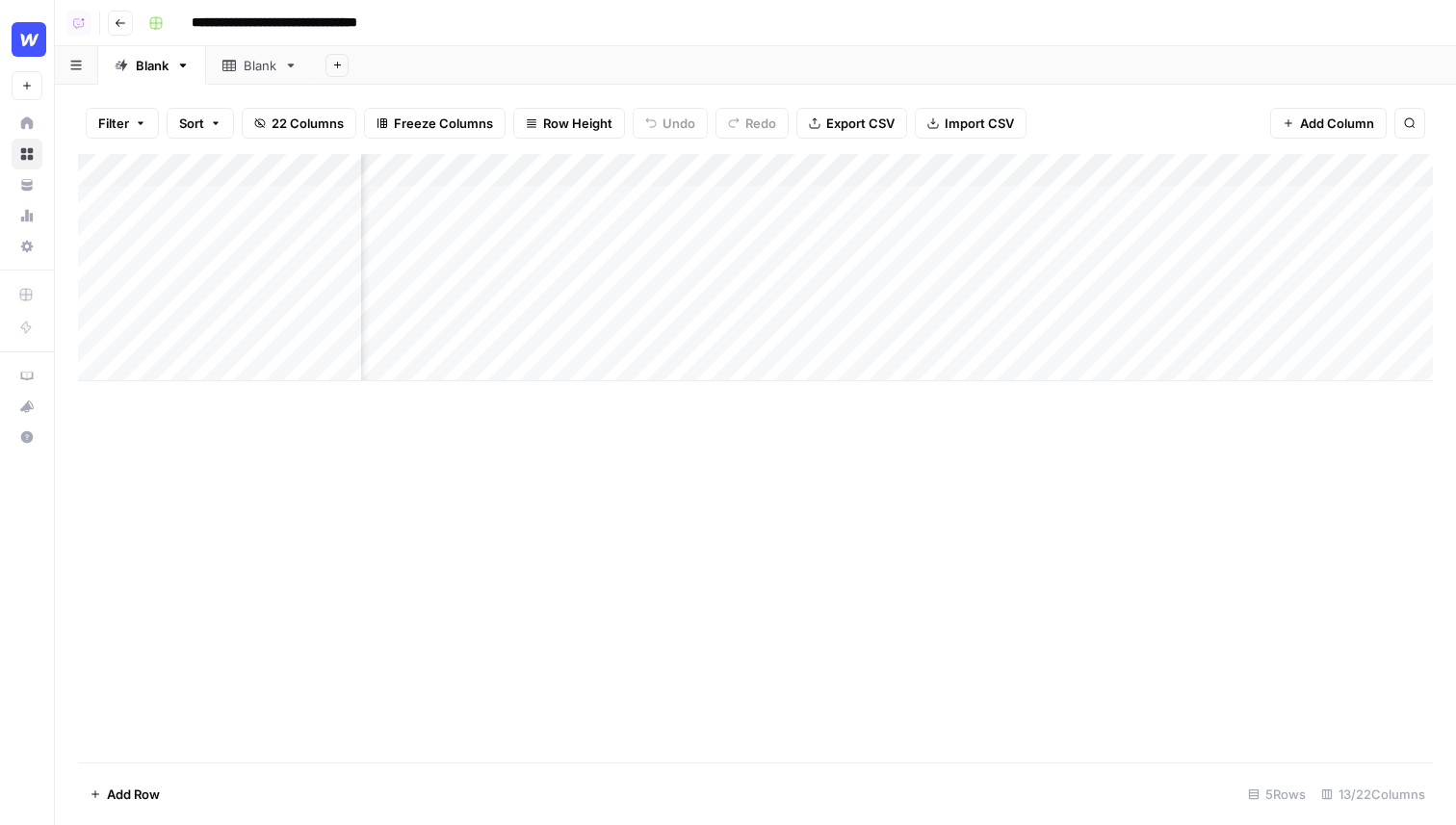 scroll, scrollTop: 0, scrollLeft: 266, axis: horizontal 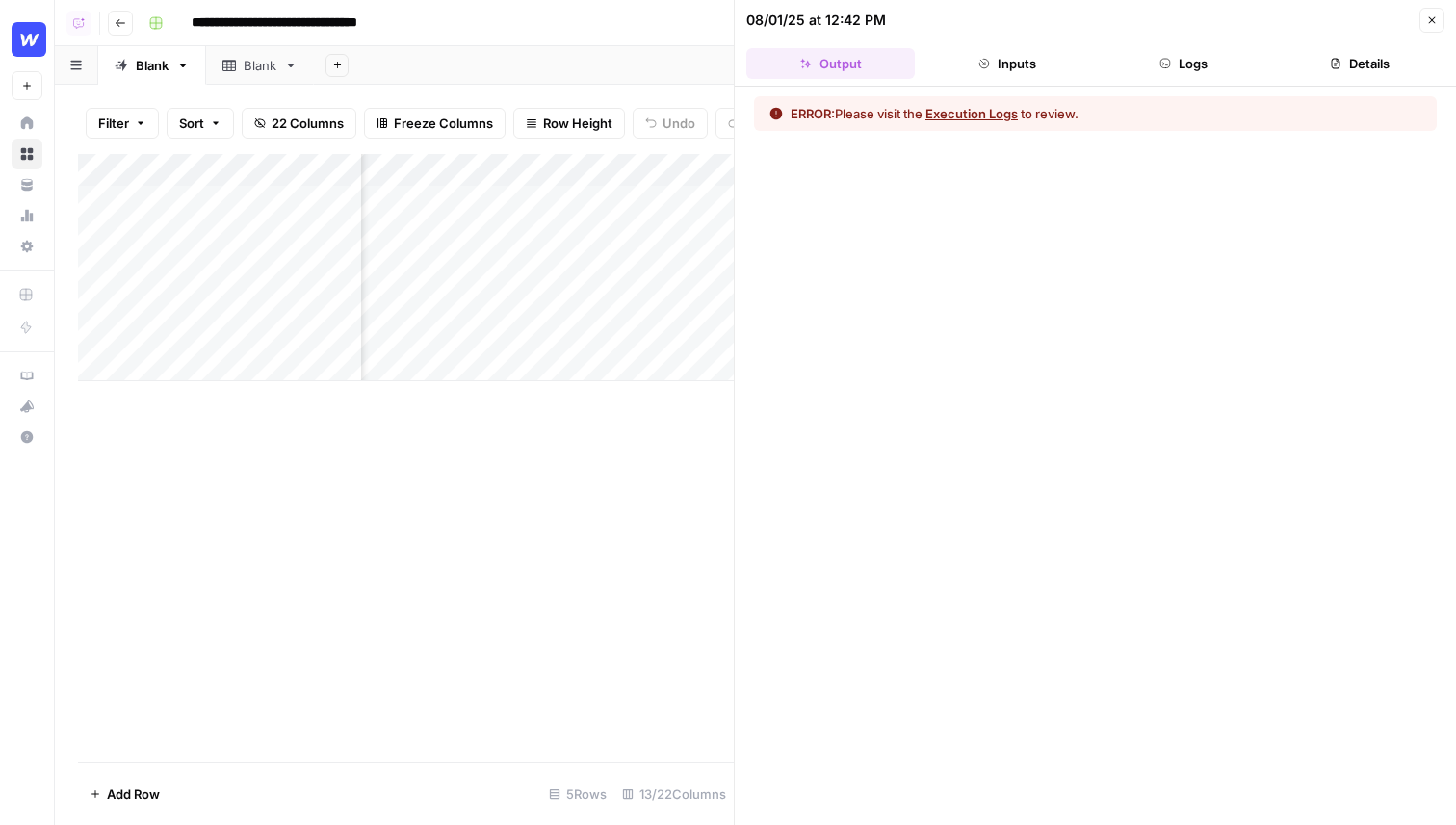 click on "Execution Logs" at bounding box center (972, 114) 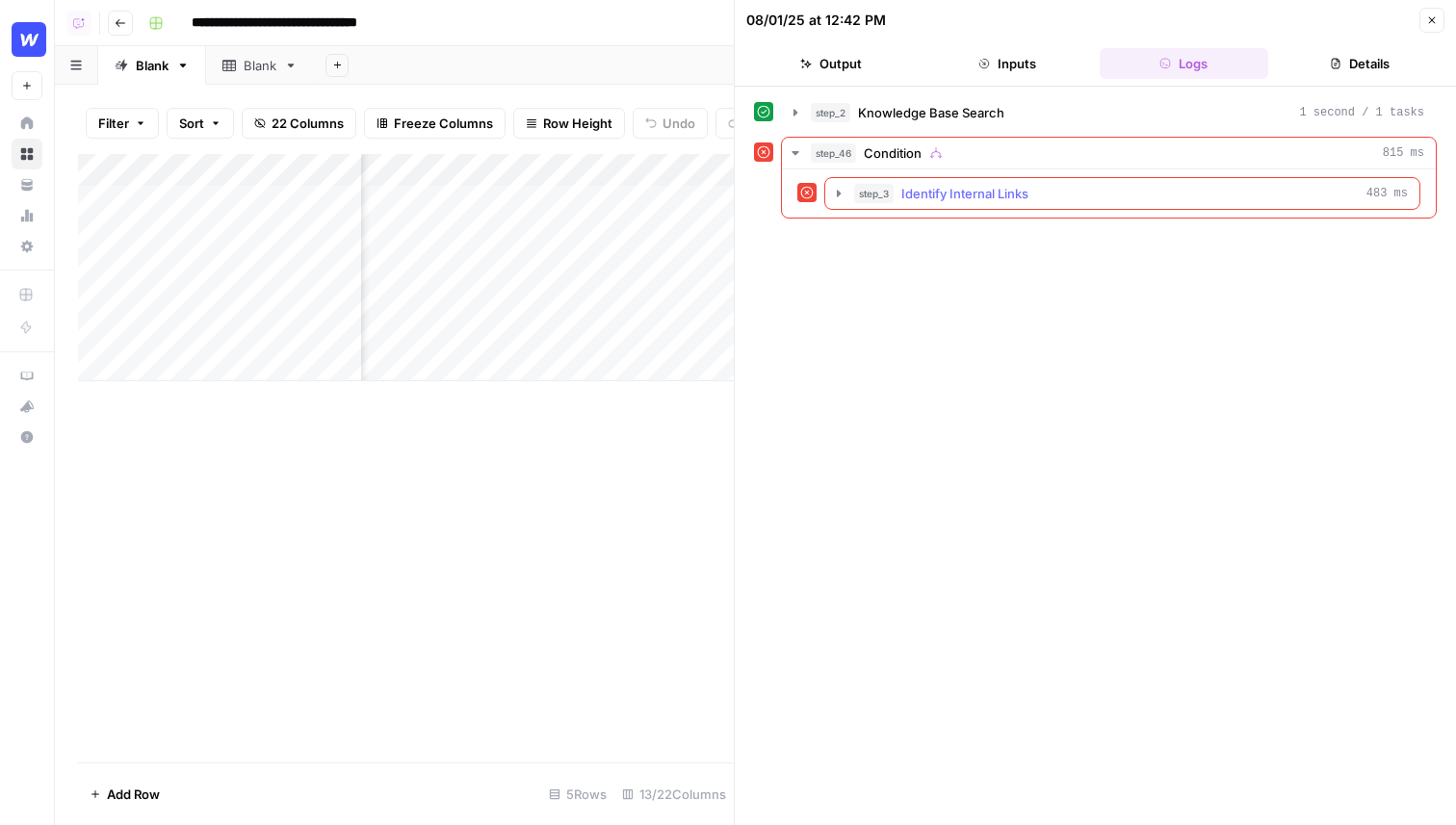 click on "Identify Internal Links" at bounding box center [965, 193] 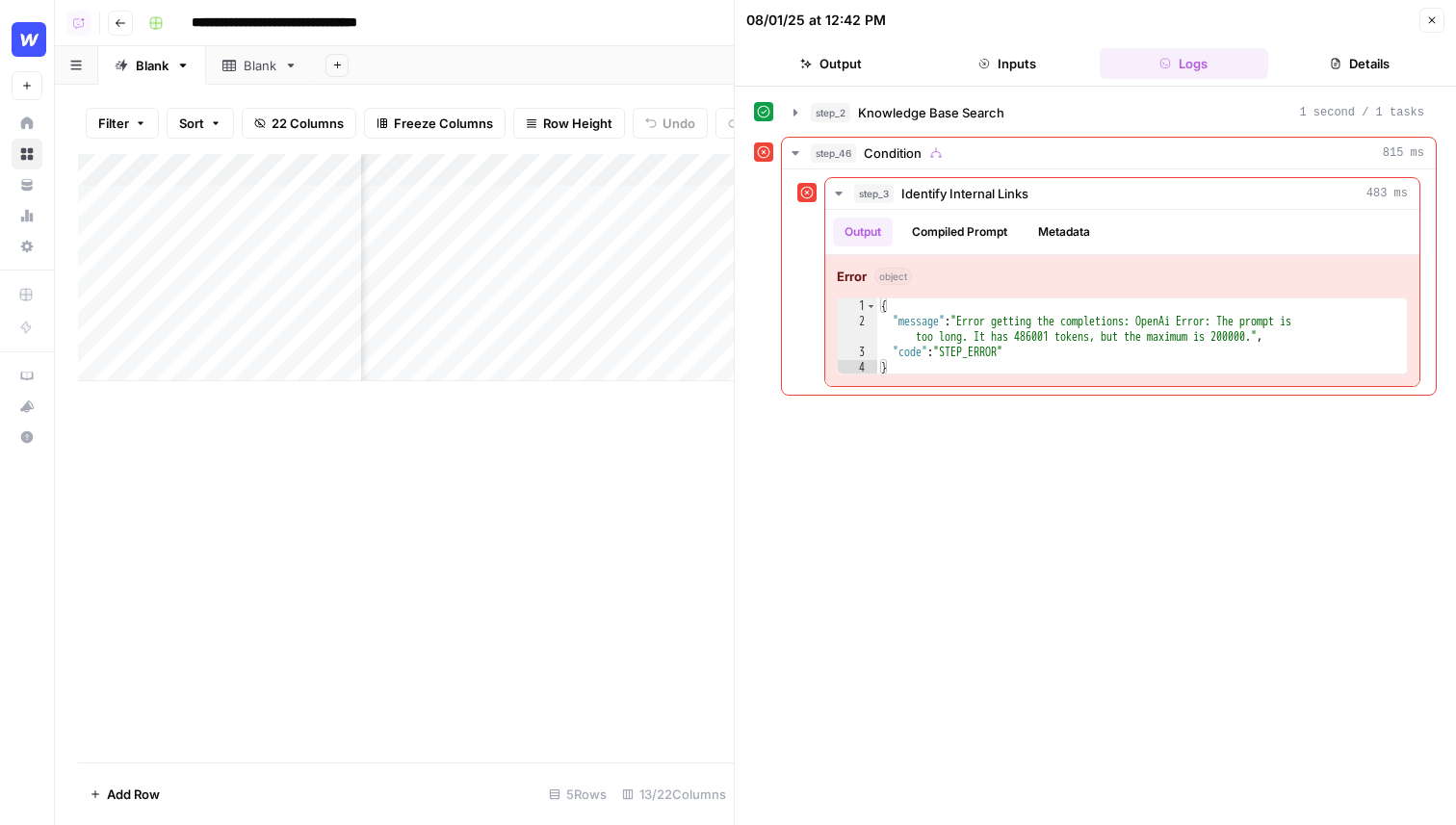 scroll, scrollTop: 0, scrollLeft: 780, axis: horizontal 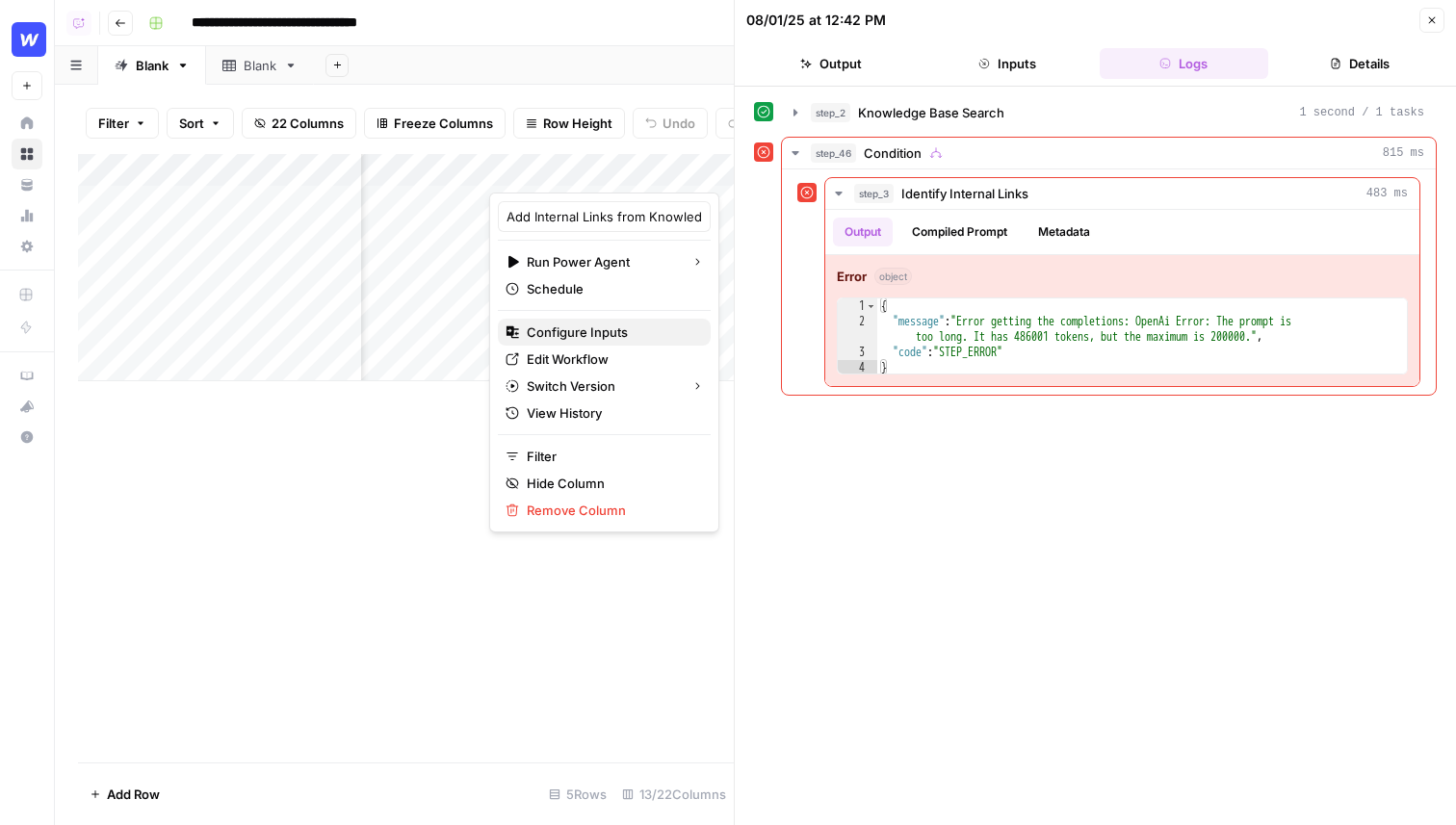 click on "Configure Inputs" at bounding box center (611, 332) 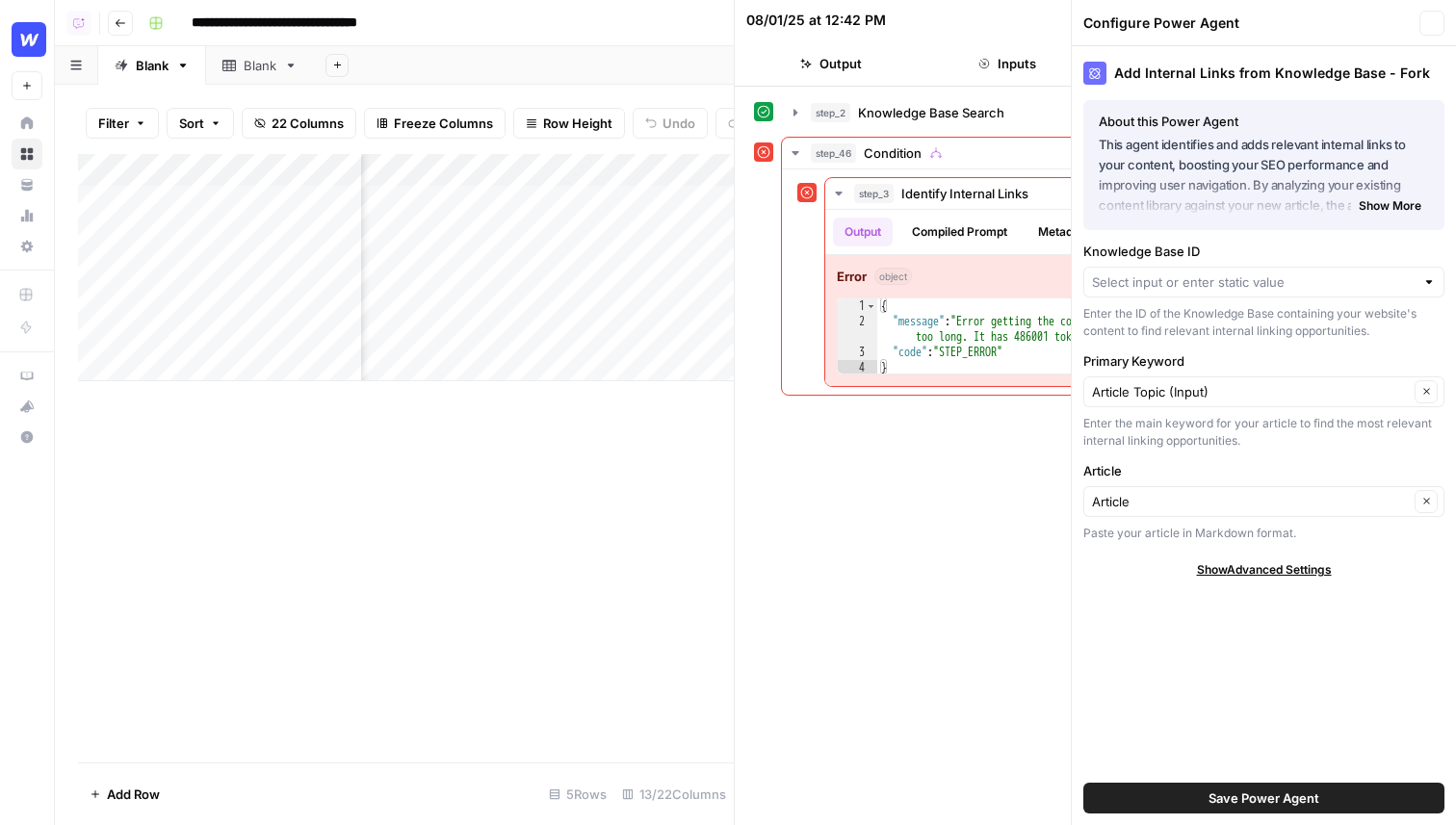 type on "Sitemap" 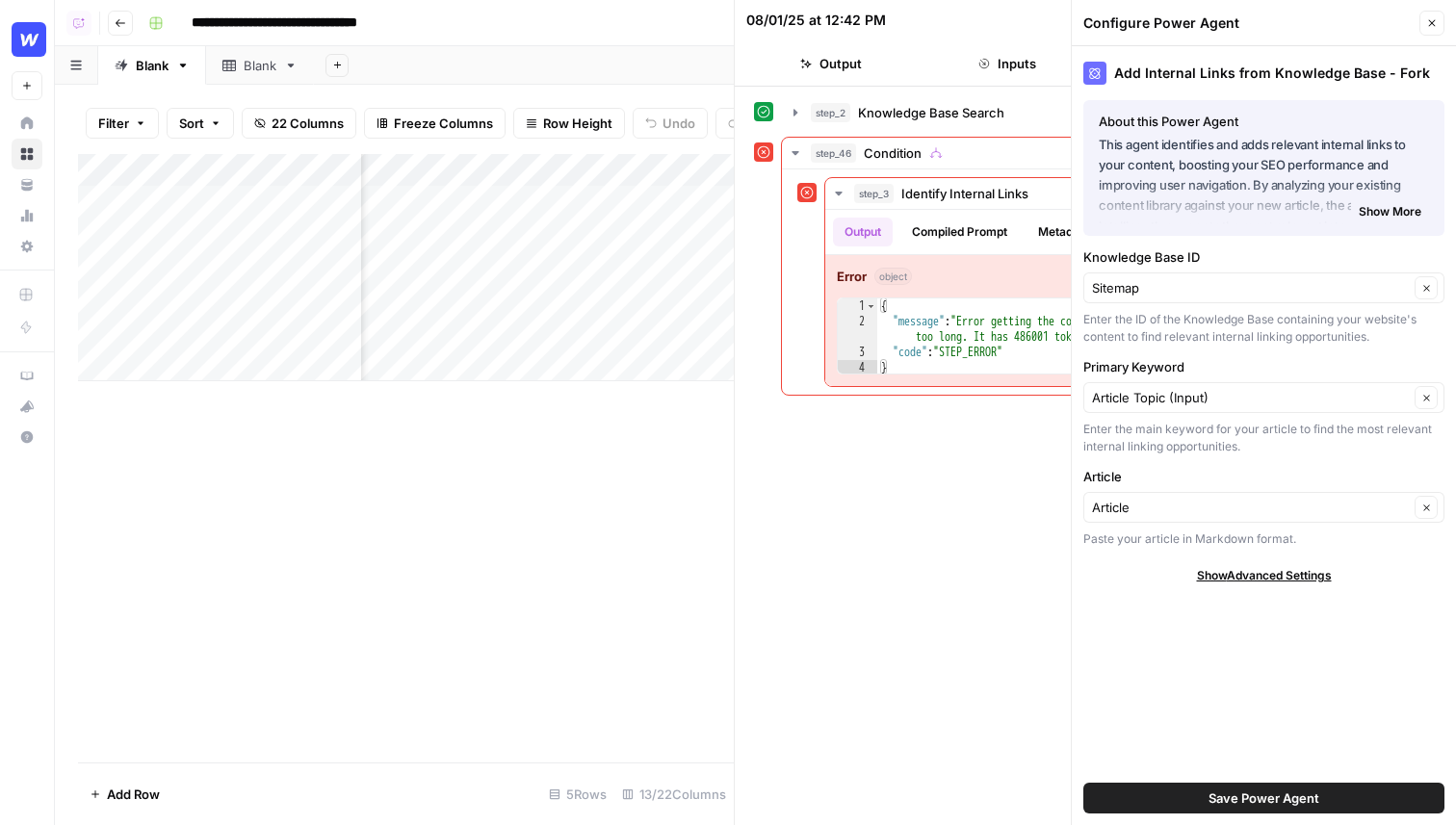 click on "step_2 Knowledge Base Search 1 second / 1 tasks step_46 Condition 815 ms step_3 Identify Internal Links 483 ms Output Compiled Prompt Metadata Error object 1 2 3 4 {    "message" :  "Error getting the completions: OpenAi Error: The prompt is         too long. It has 486001 tokens, but the maximum is 200000." ,    "code" :  "STEP_ERROR" }     XXXXXXXXXXXXXXXXXXXXXXXXXXXXXXXXXXXXXXXXXXXXXXXXXXXXXXXXXXXXXXXXXXXXXXXXXXXXXXXXXXXXXXXXXXXXXXXXXXXXXXXXXXXXXXXXXXXXXXXXXXXXXXXXXXXXXXXXXXXXXXXXXXXXXXXXXXXXXXXXXXXXXXXXXXXXXXXXXXXXXXXXXXXXXXXXXXXXXXXXXXXXXXXXXXXXXXXXXXXXXXXXXXXXXXXXXXXXXXXXXXXXXXXXXXXXXXXXXXXXXXXXXXXXXXXXXXXXXXXXXXXXXXXXXXXXXXXXXXXXXXXXXXXXXXXXXXXXXXXXXXXXXXXXXXXXXXXXXXXXXXXXXXXXXXXXXXXXXXXXXXXXXXXXXXXXXXXXXXXXXXXXXXXXXXXXXXXXXXXXXXXXXXXXXXXXXXXXXXXXXXXXXXXXXXXXXXXXXXXXXXXXXXXXXXXXXXXXXXXXXXXXXXXXXXXXXXXXXXXXXXXXXXXXXXXXXXXXXXXXXXXXXXXXXXXX" at bounding box center [1095, 455] 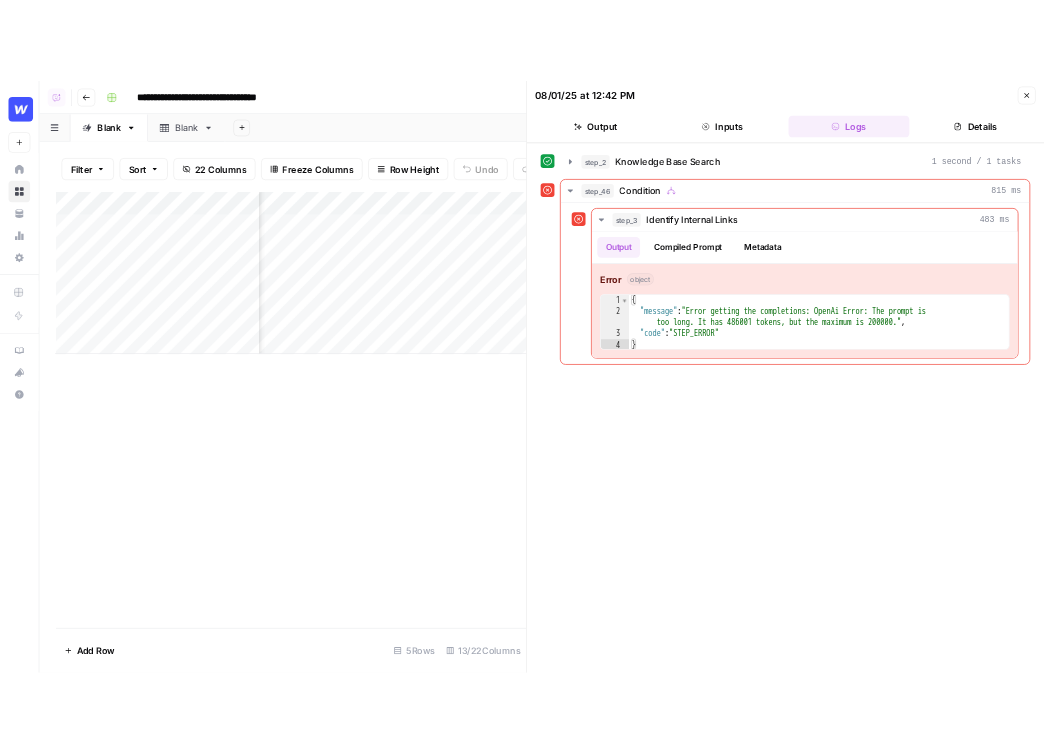 scroll, scrollTop: 0, scrollLeft: 600, axis: horizontal 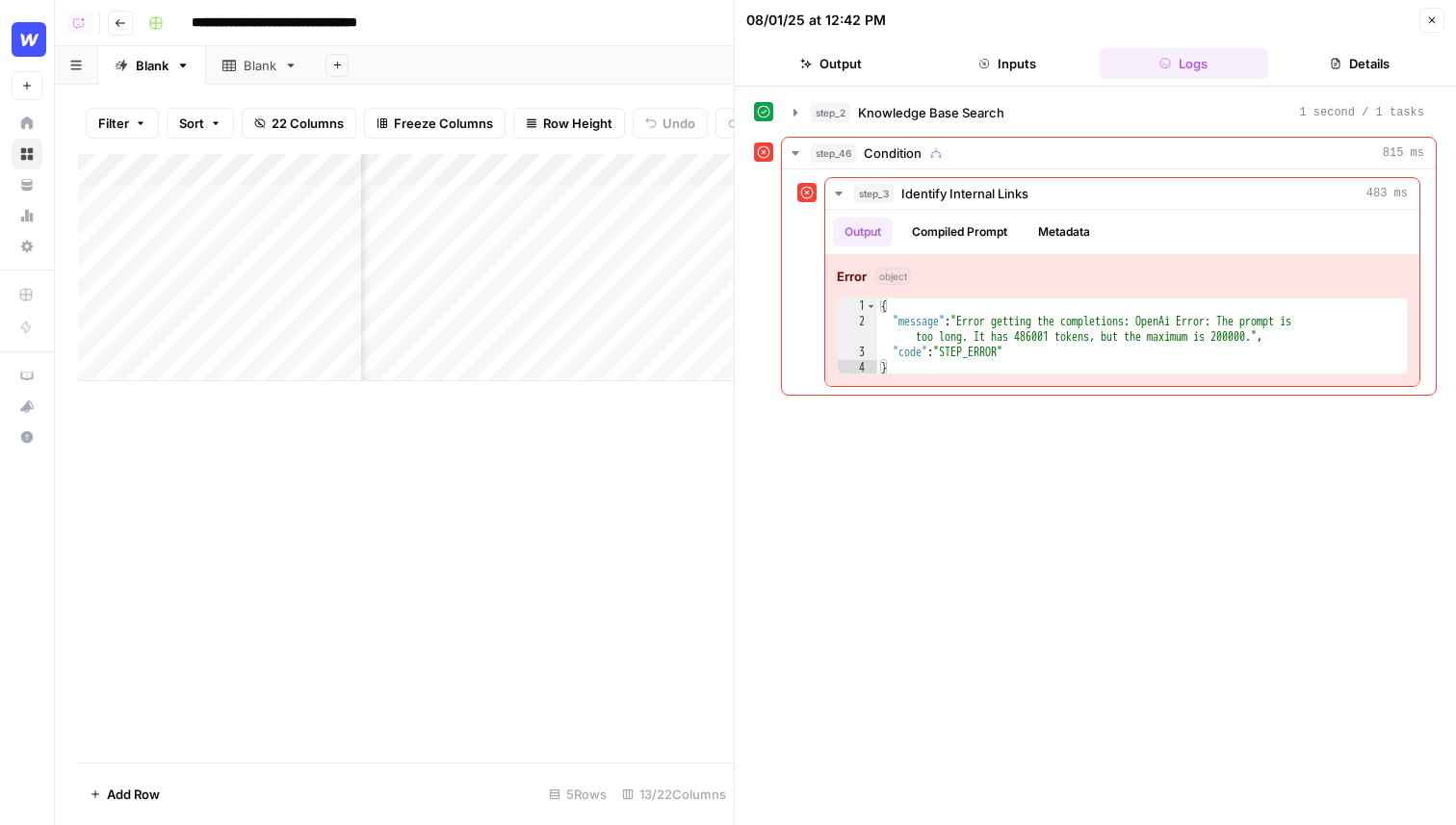 click 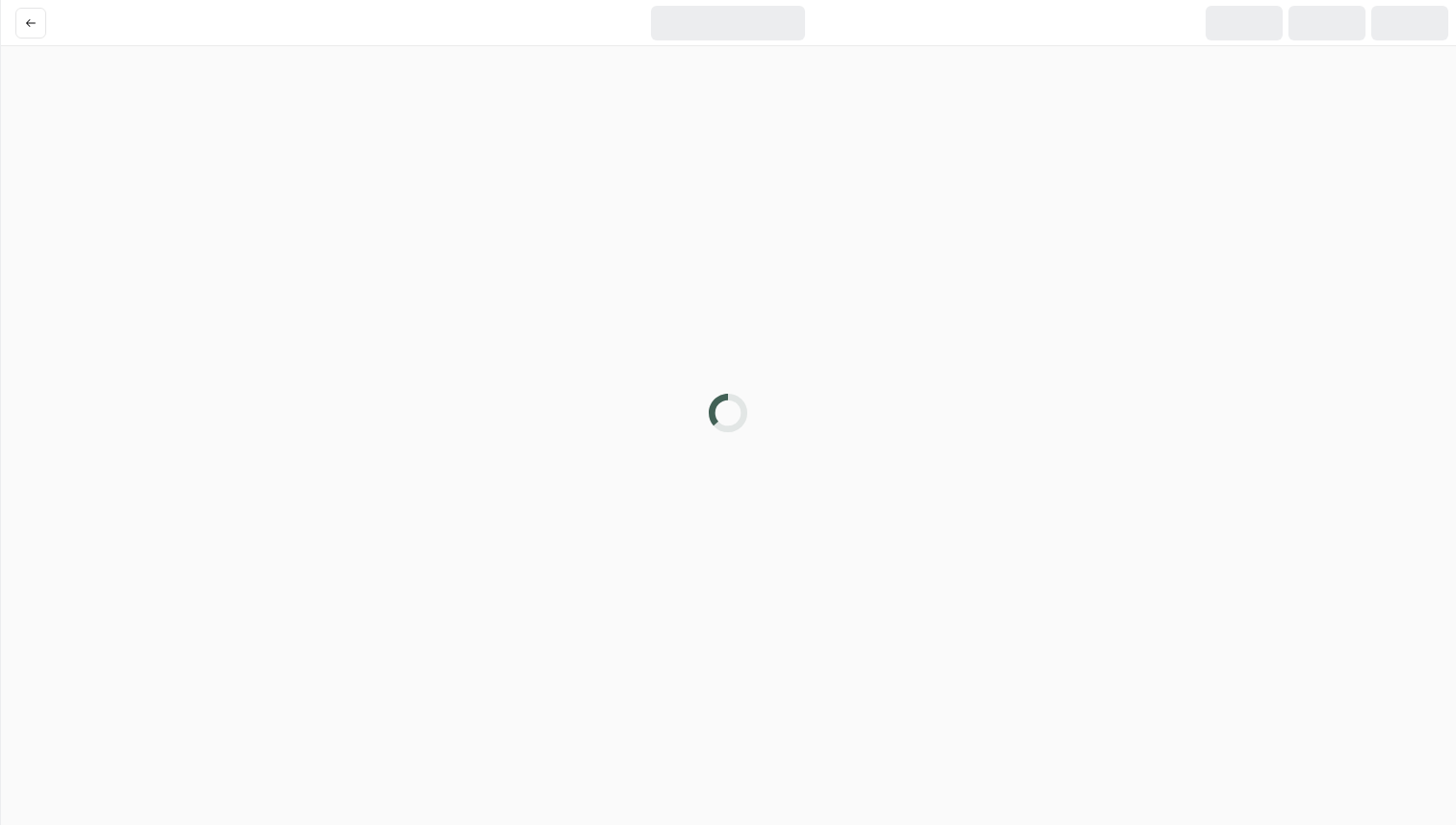 scroll, scrollTop: 0, scrollLeft: 0, axis: both 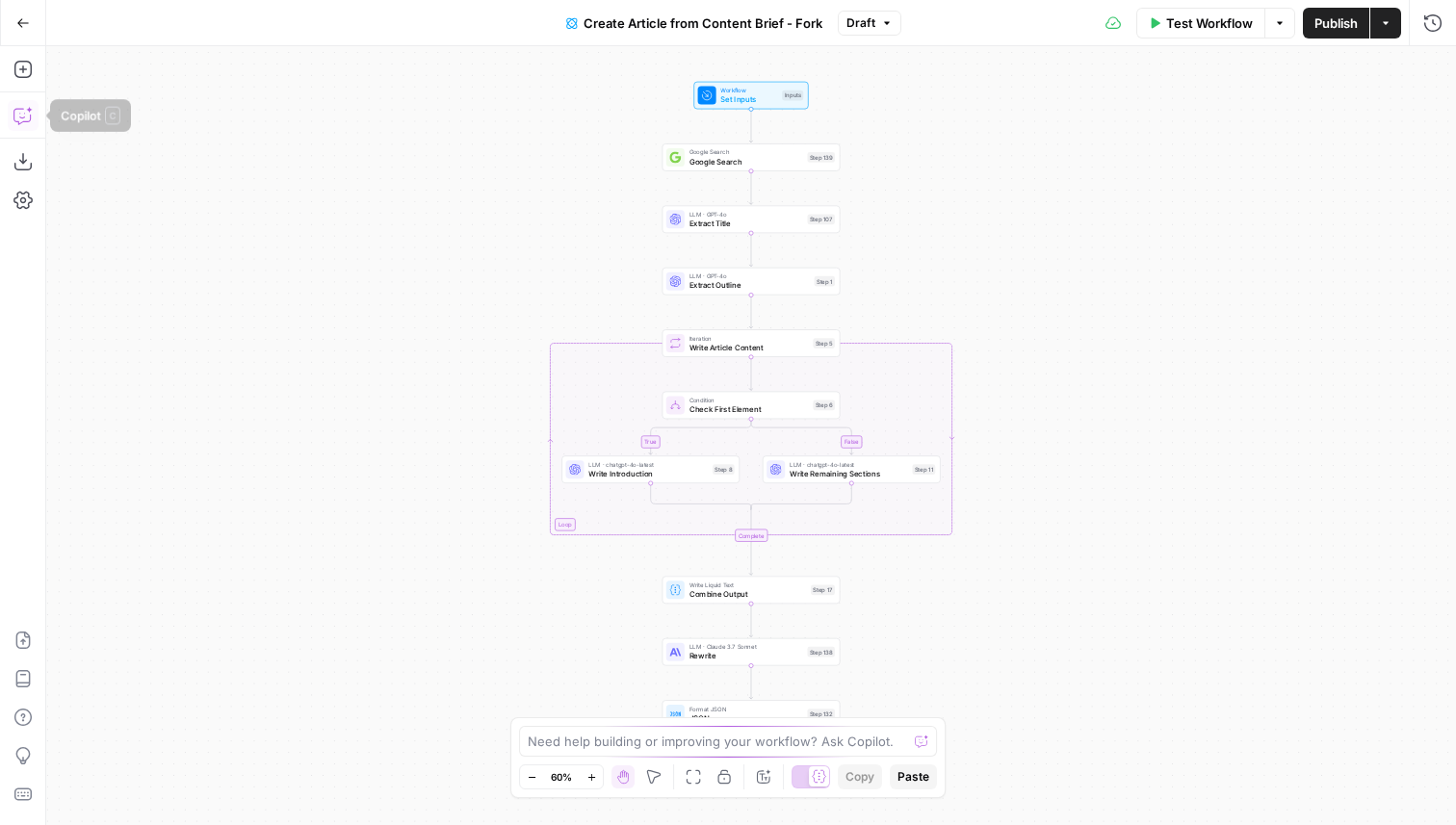 click 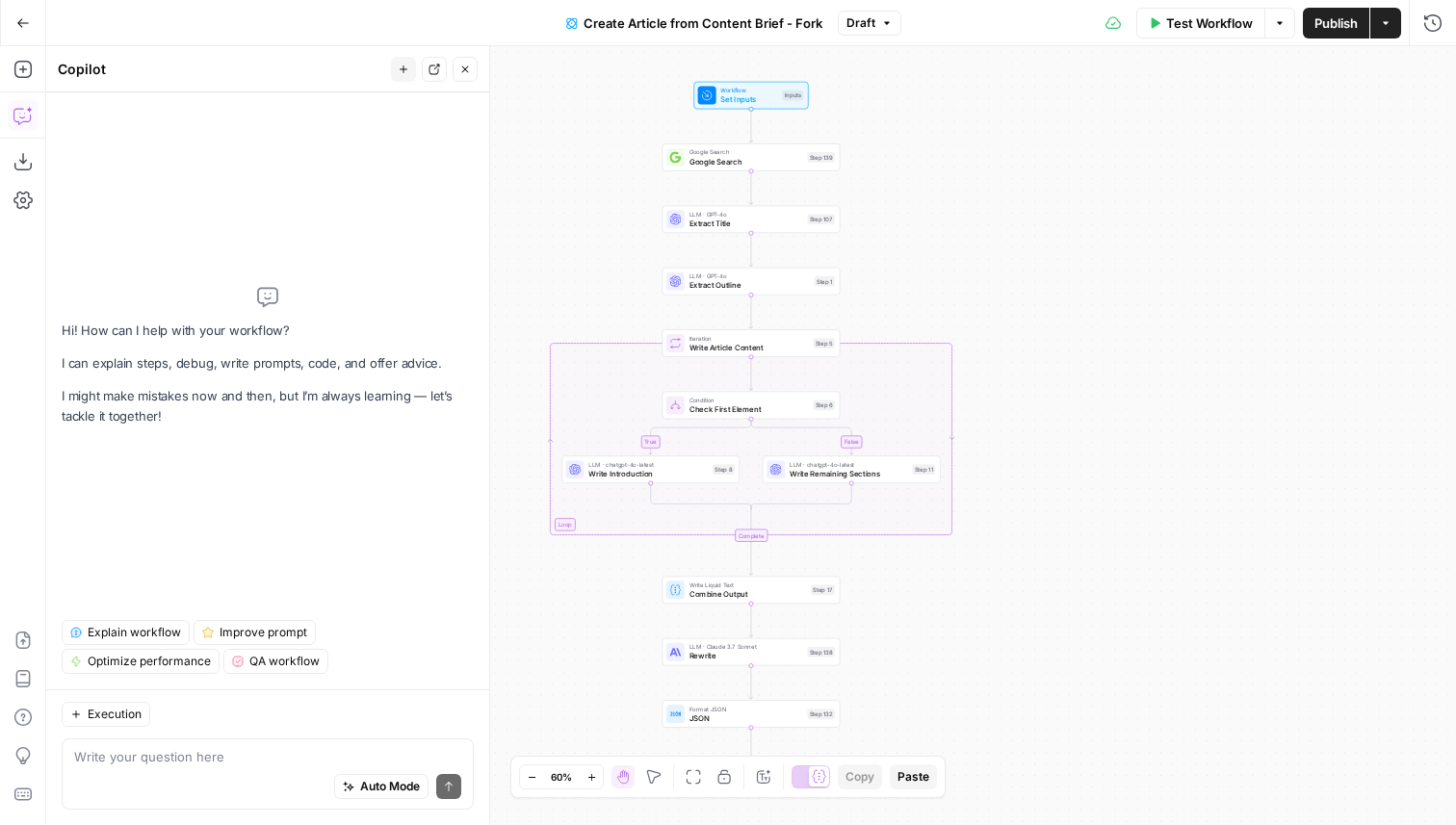 click at bounding box center [268, 757] 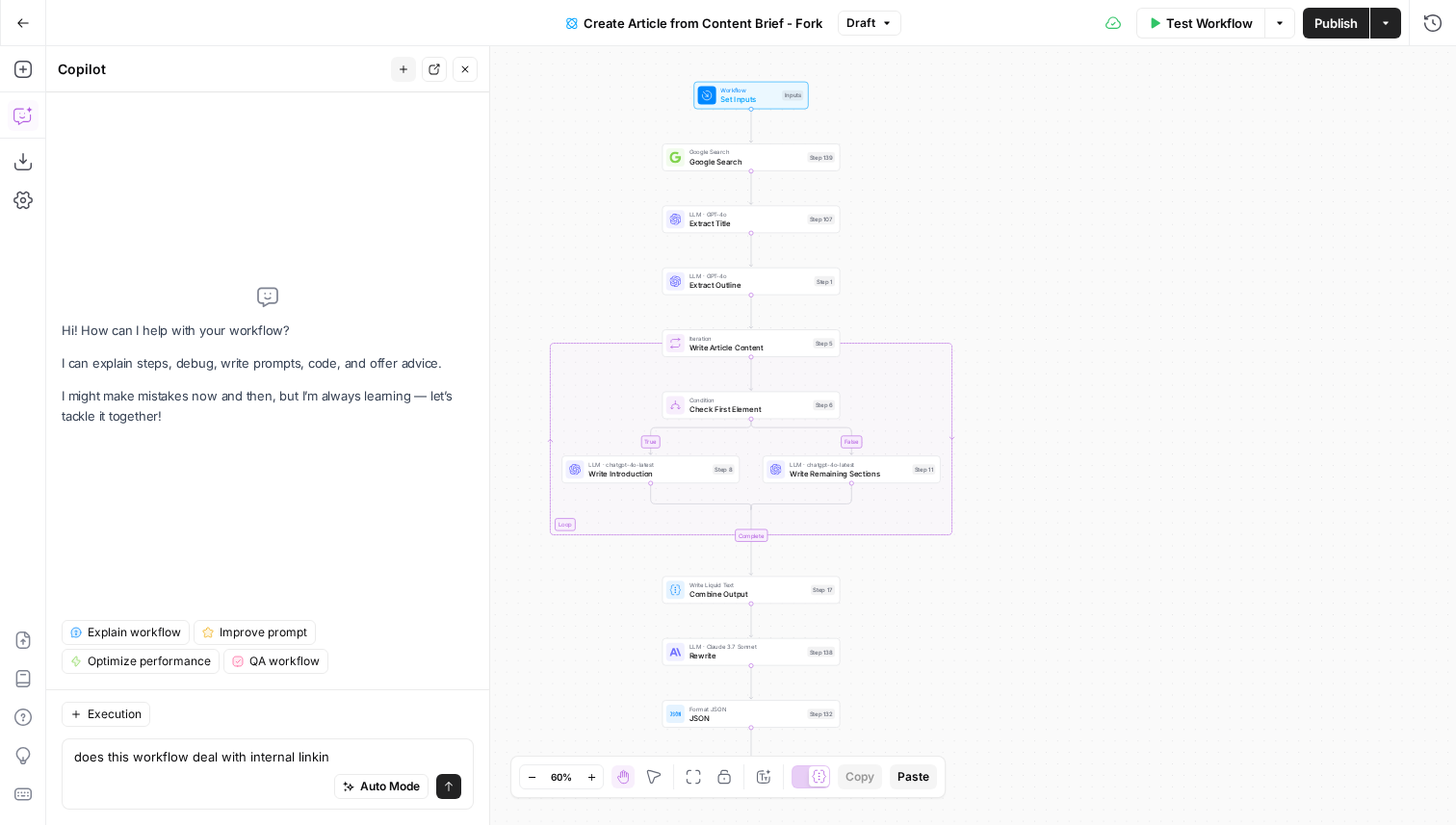 type on "does this workflow deal with internal linking" 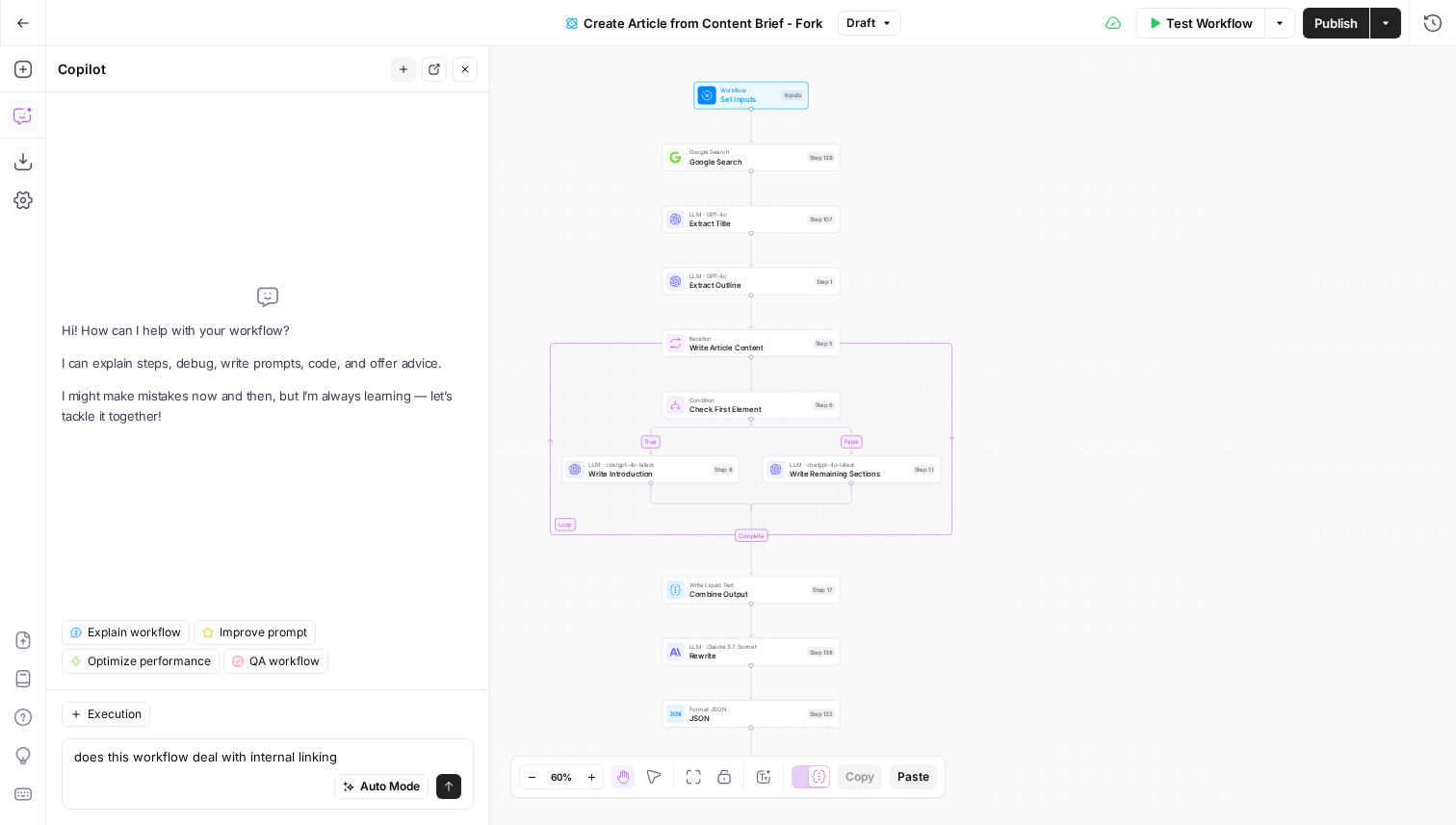 type 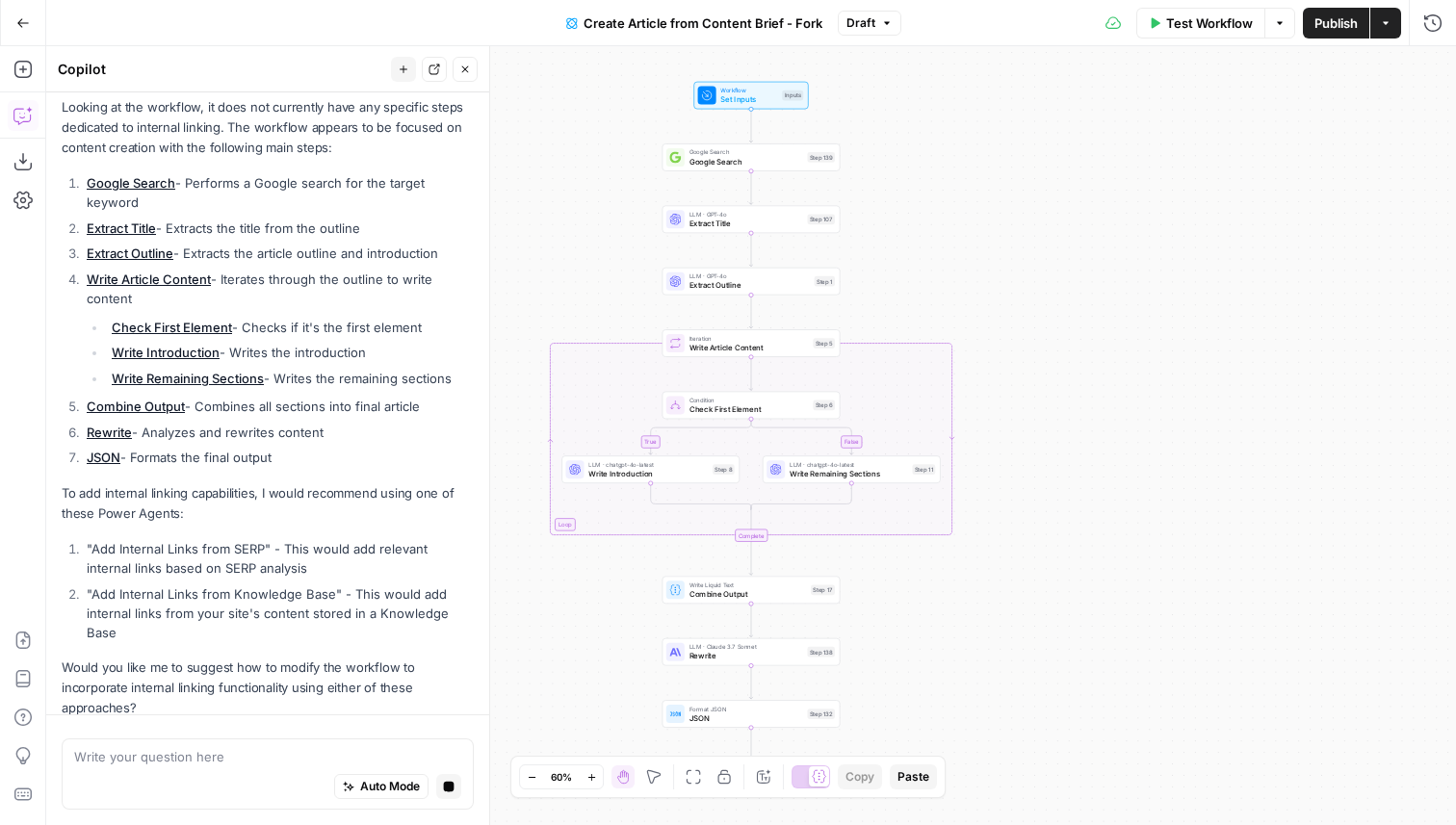 scroll, scrollTop: 280, scrollLeft: 0, axis: vertical 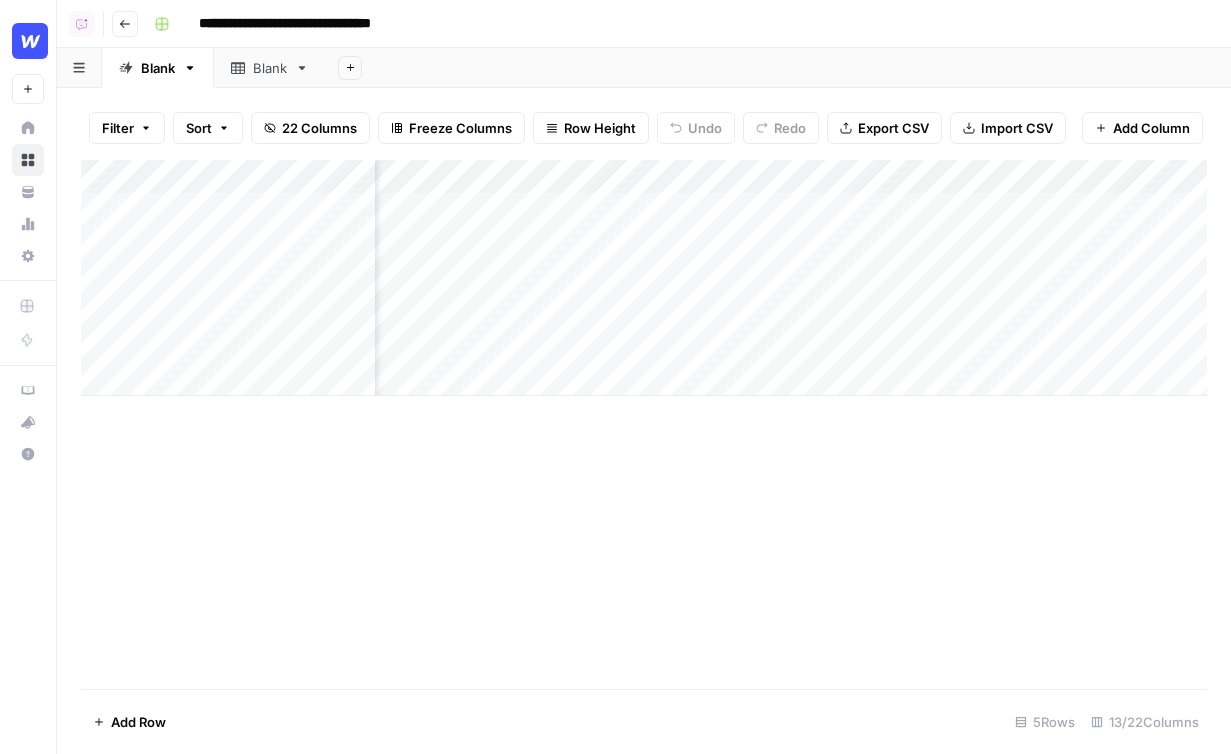 click on "Add Column" at bounding box center (644, 278) 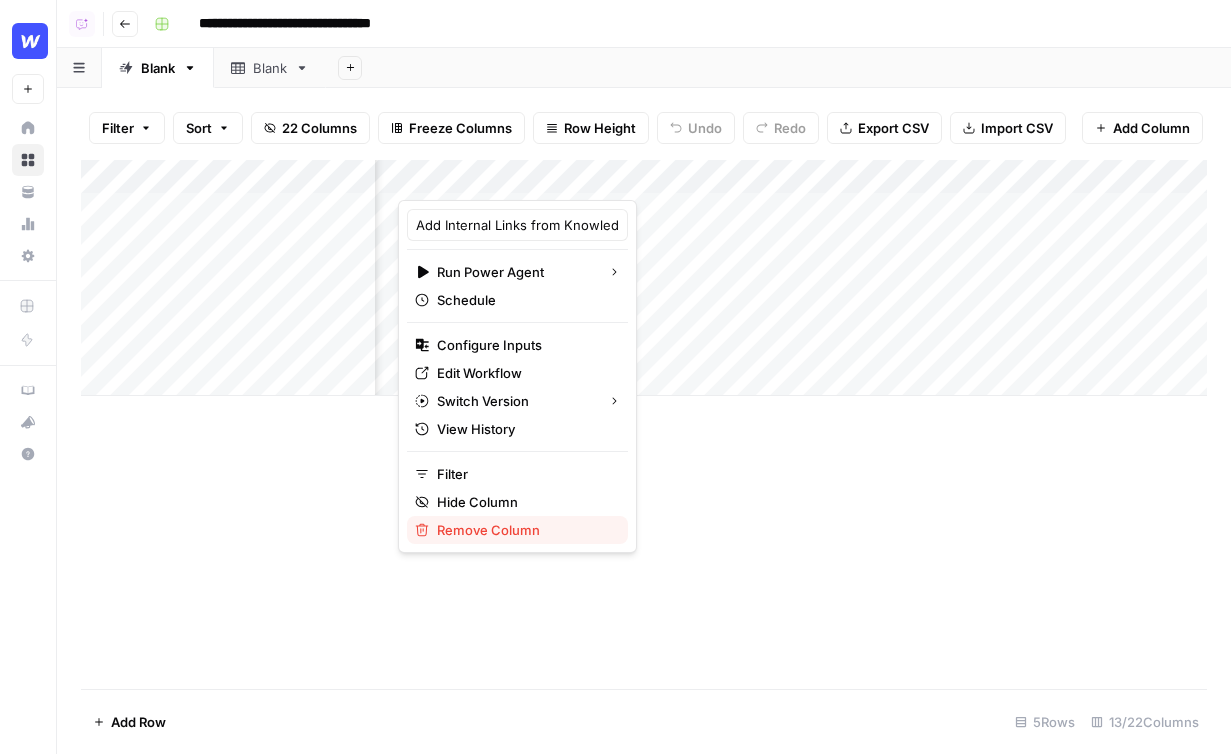 click on "Remove Column" at bounding box center (524, 530) 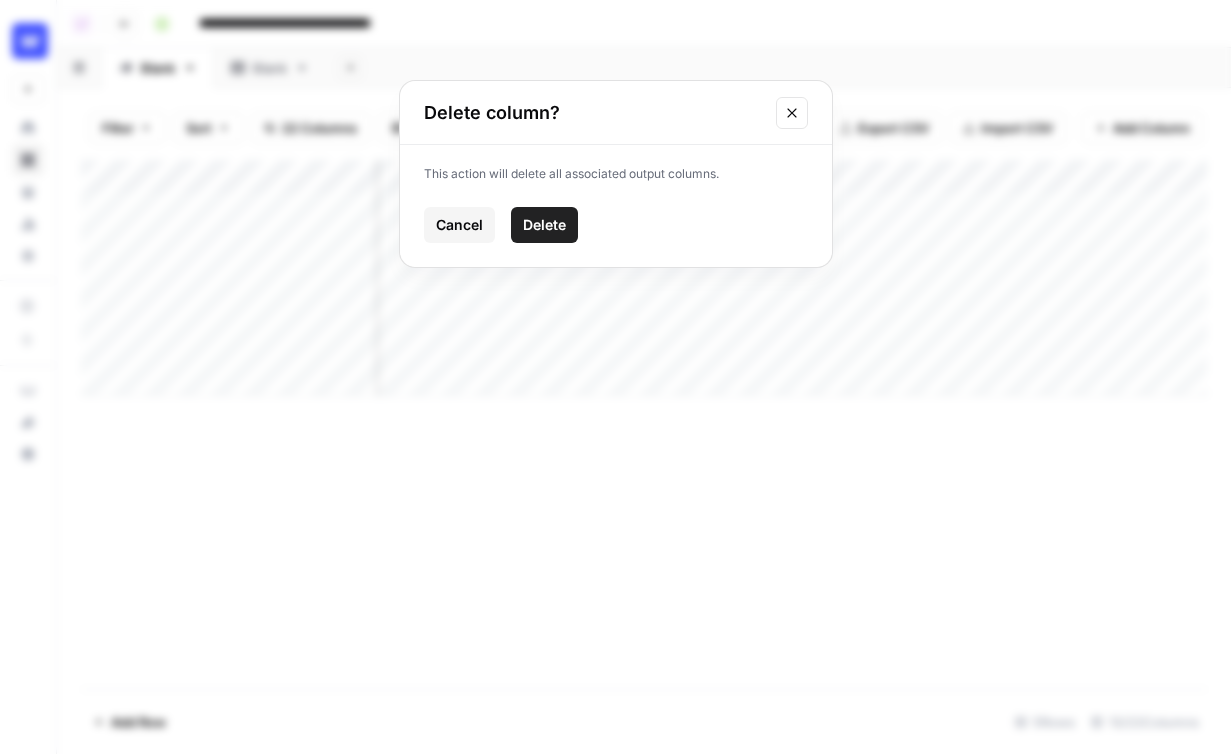 click on "Delete" at bounding box center (544, 225) 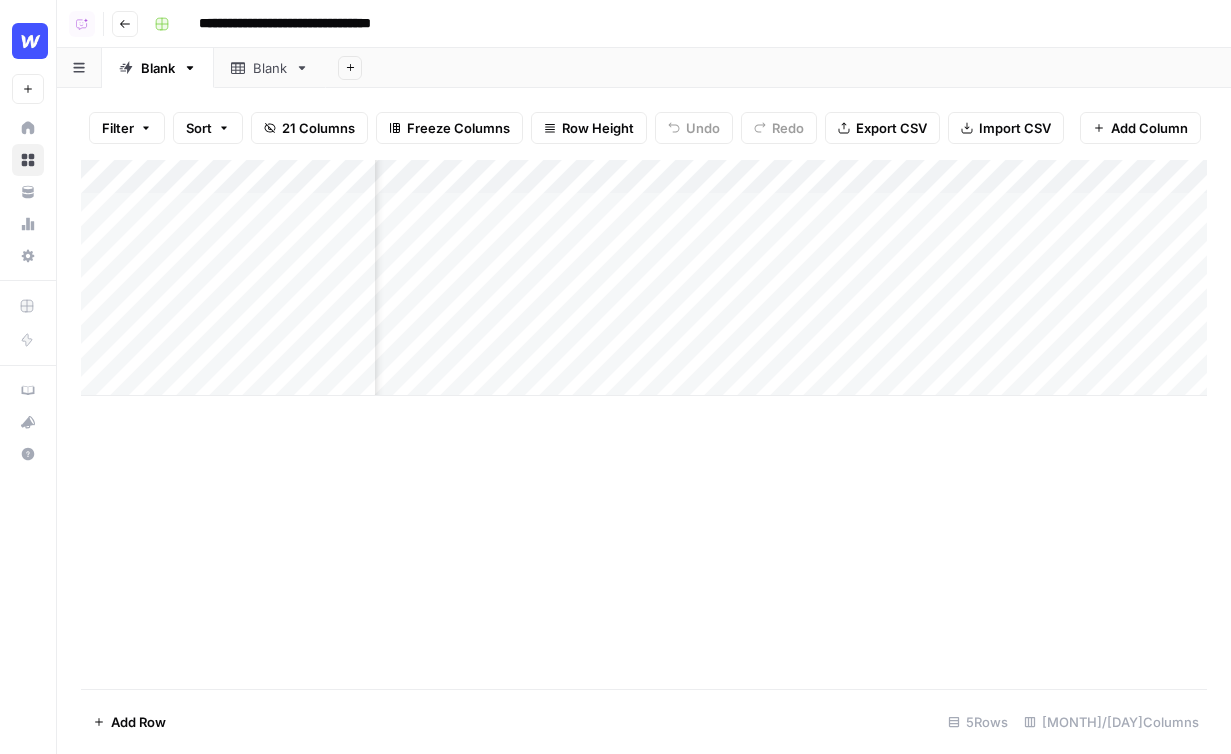 scroll, scrollTop: 0, scrollLeft: 568, axis: horizontal 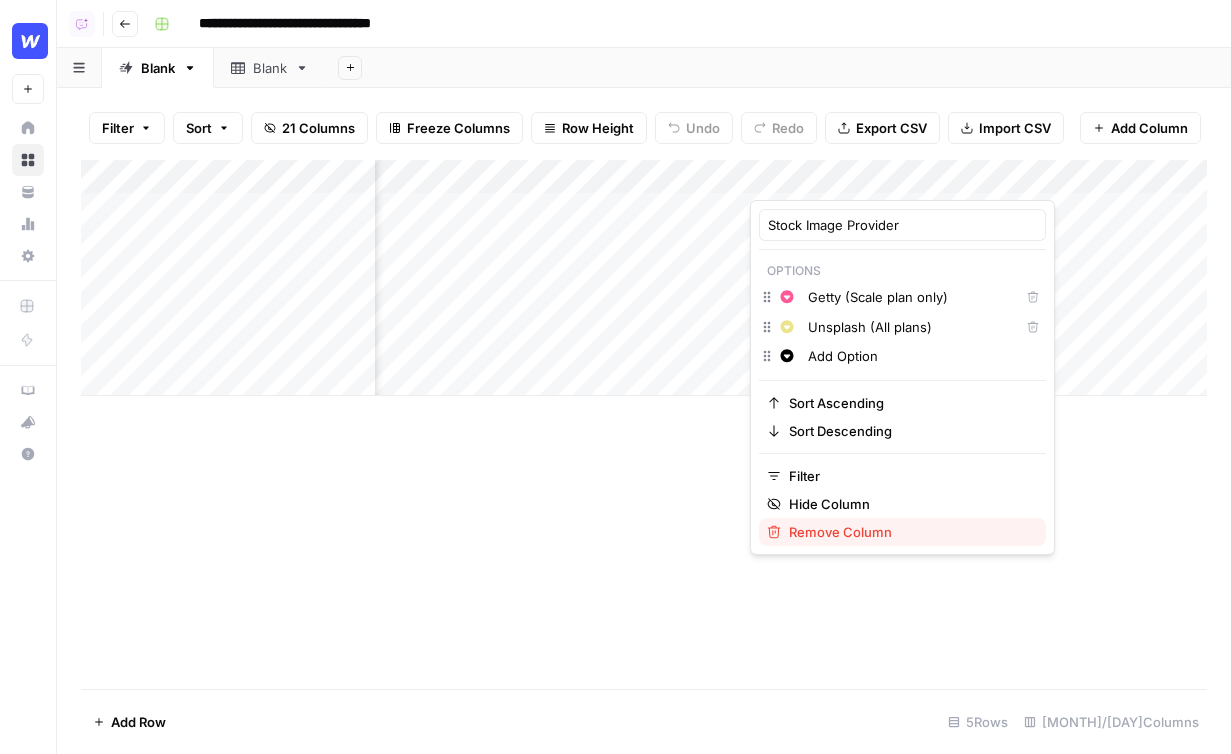 click on "Remove Column" at bounding box center [909, 532] 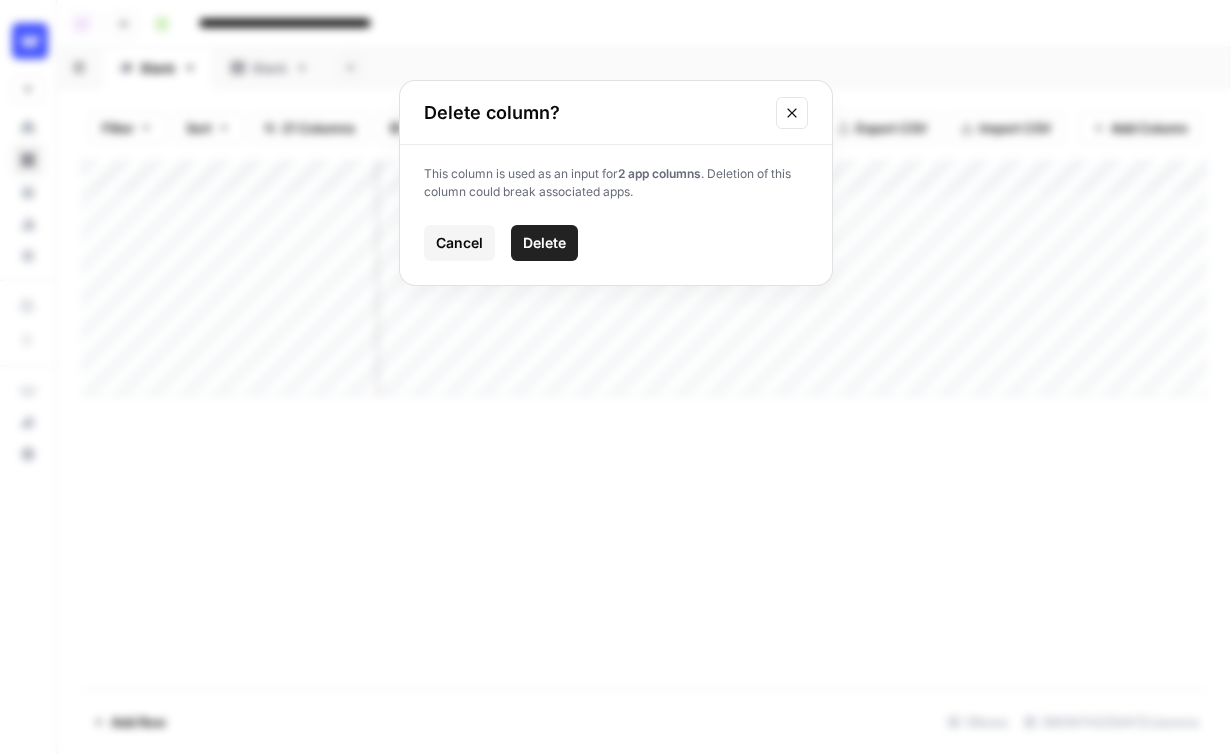 click on "Delete" at bounding box center (544, 243) 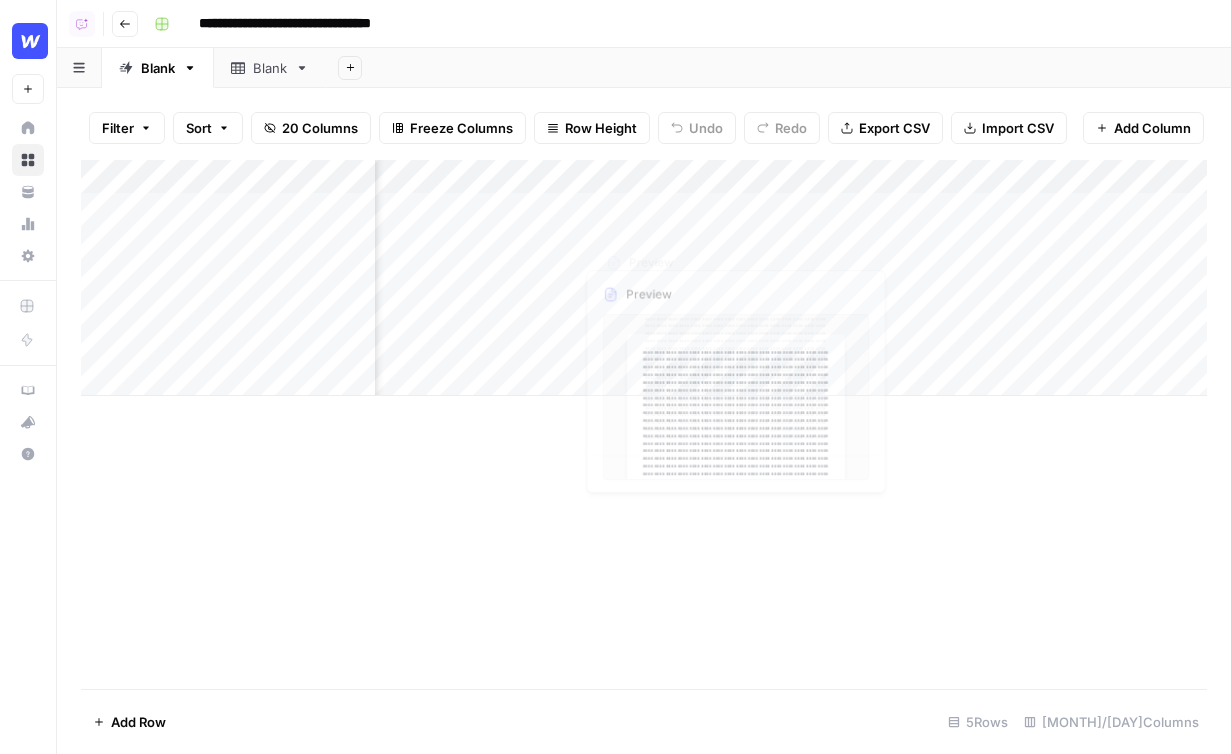 scroll, scrollTop: 0, scrollLeft: 708, axis: horizontal 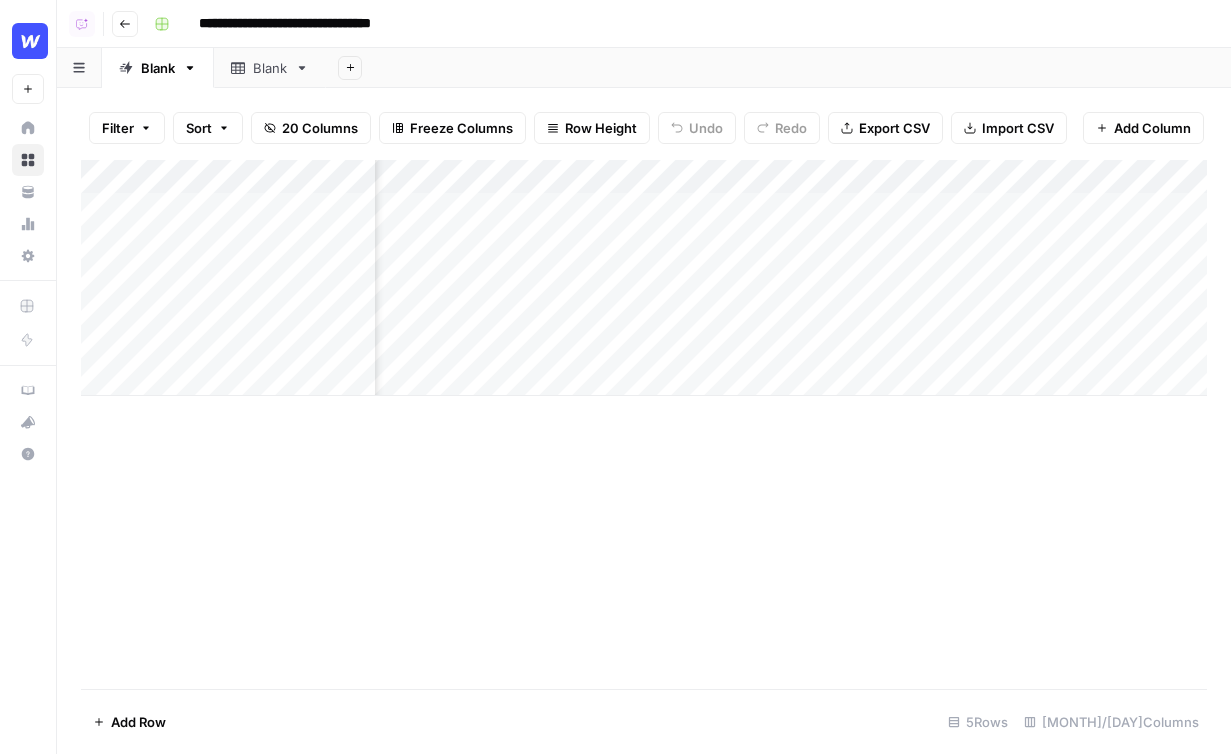 click on "Add Column" at bounding box center (644, 278) 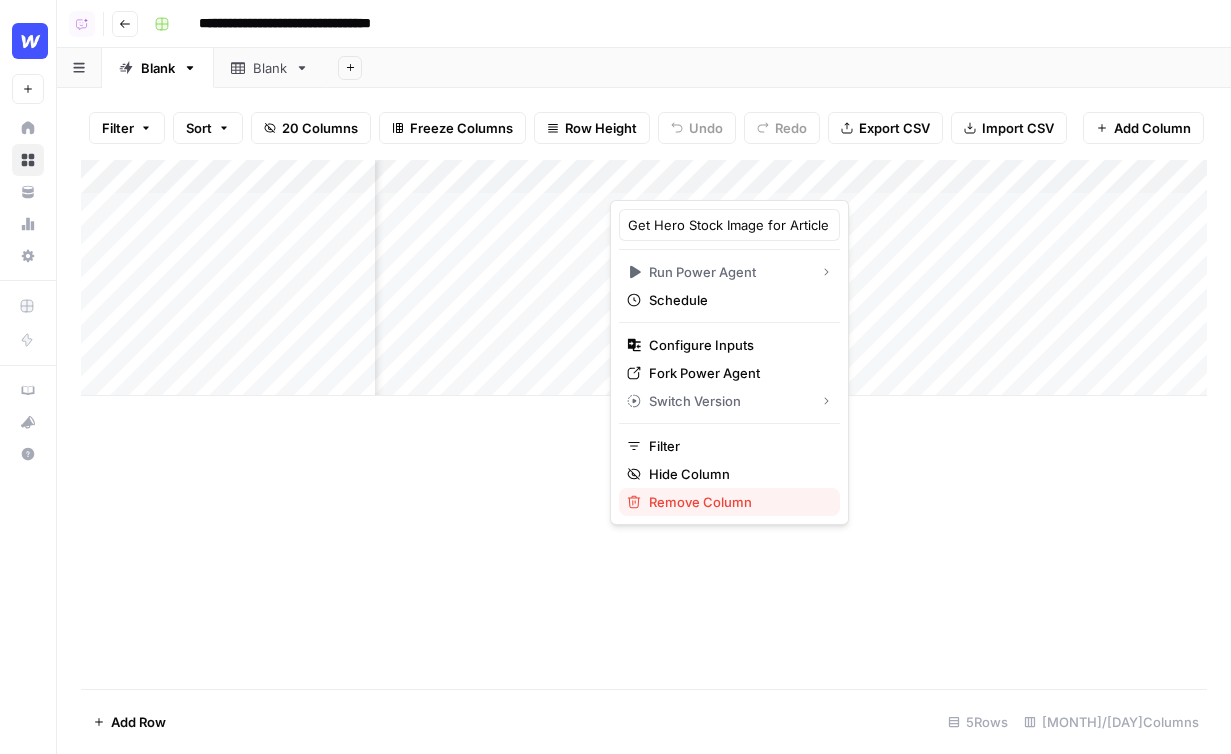 click on "Remove Column" at bounding box center (736, 502) 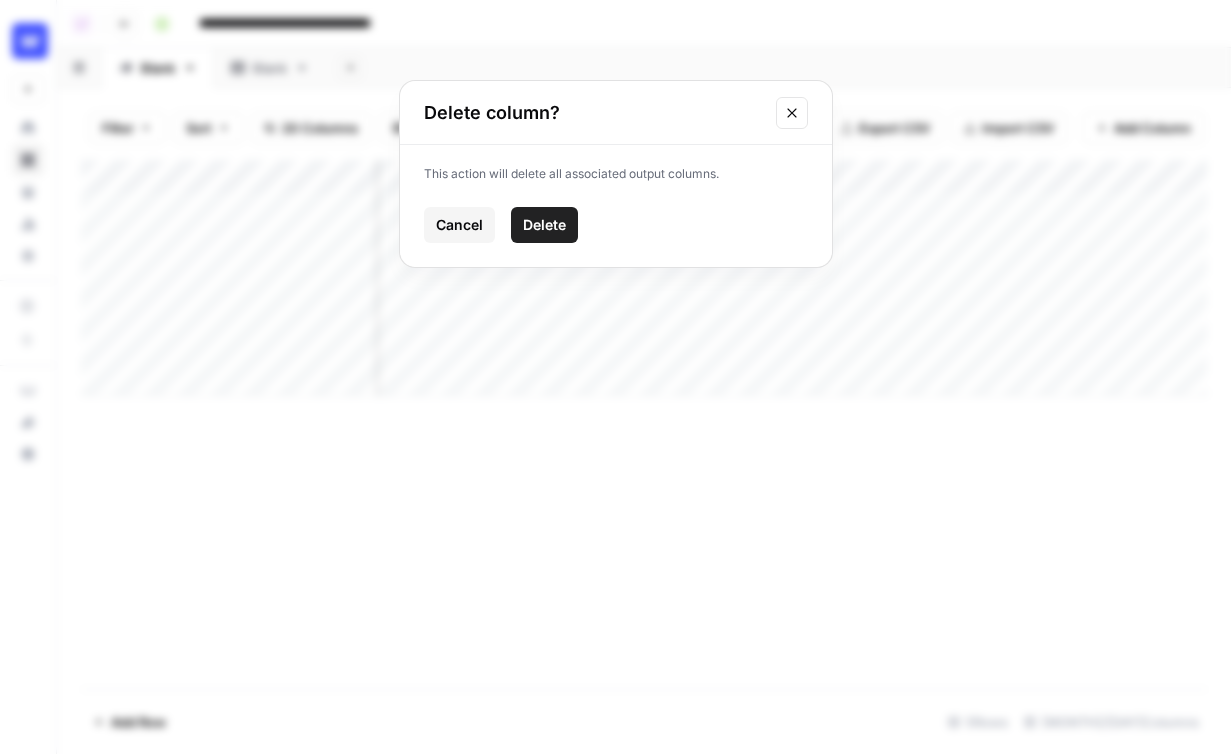 click on "Delete" at bounding box center (544, 225) 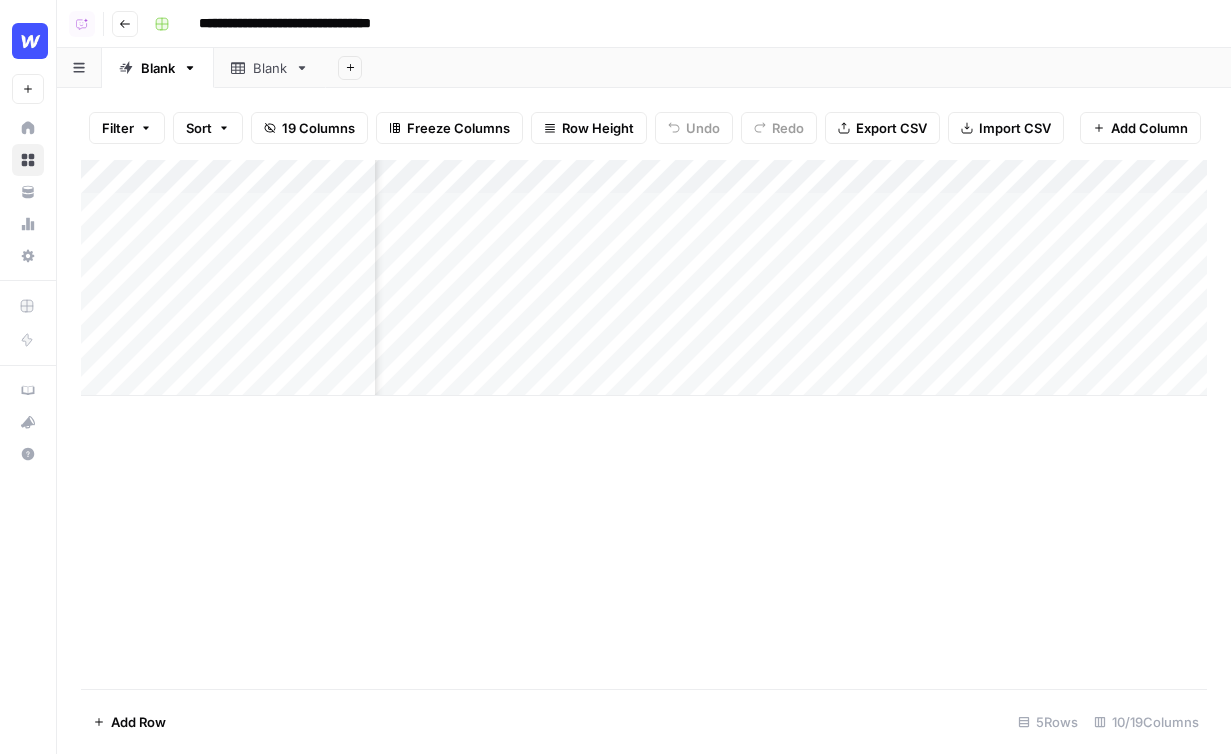 click on "Add Column" at bounding box center (644, 278) 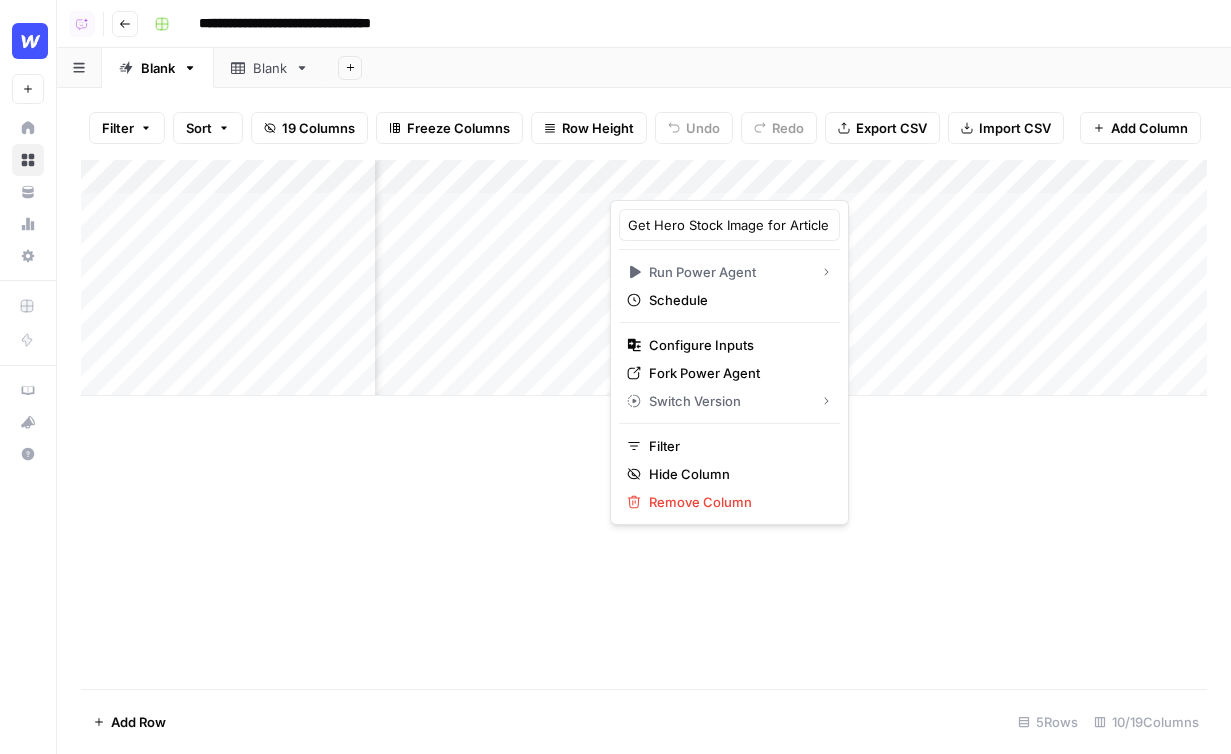 click on "Get Hero Stock Image for Article (1) Run Power Agent Schedule Configure Inputs Fork Power Agent Switch Version Filter Hide Column Remove Column" at bounding box center (729, 362) 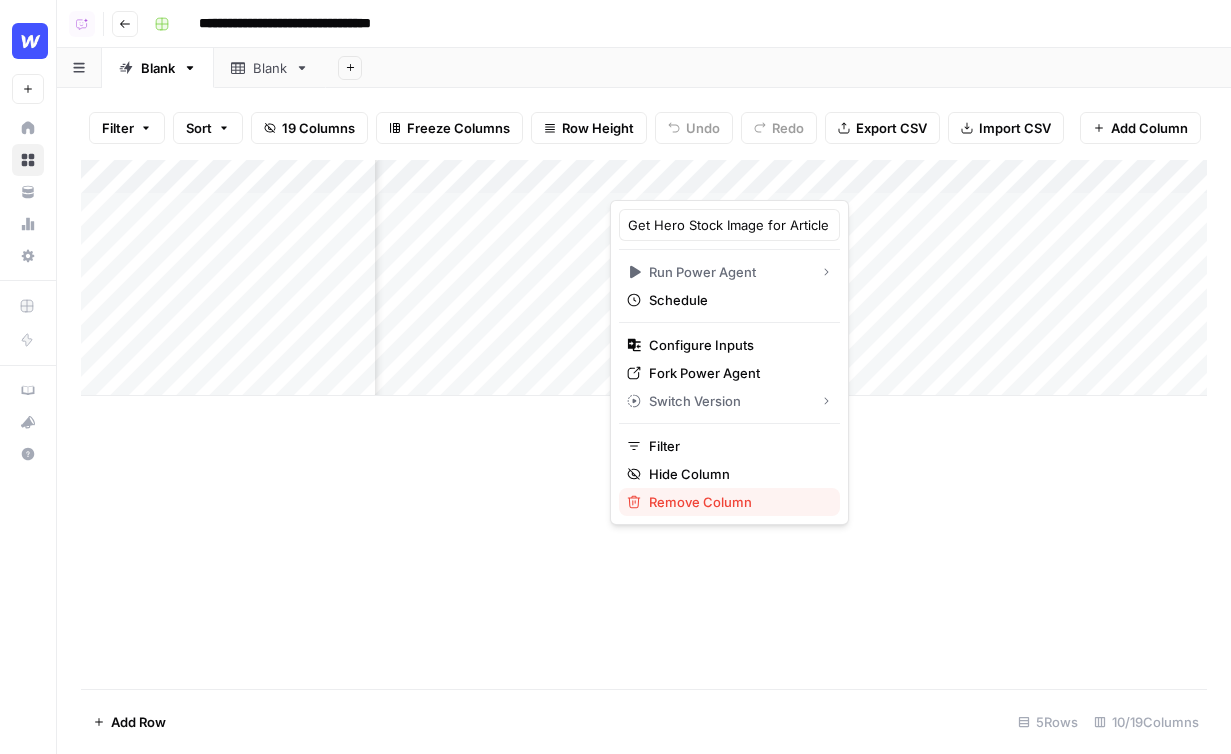 click on "Remove Column" at bounding box center [736, 502] 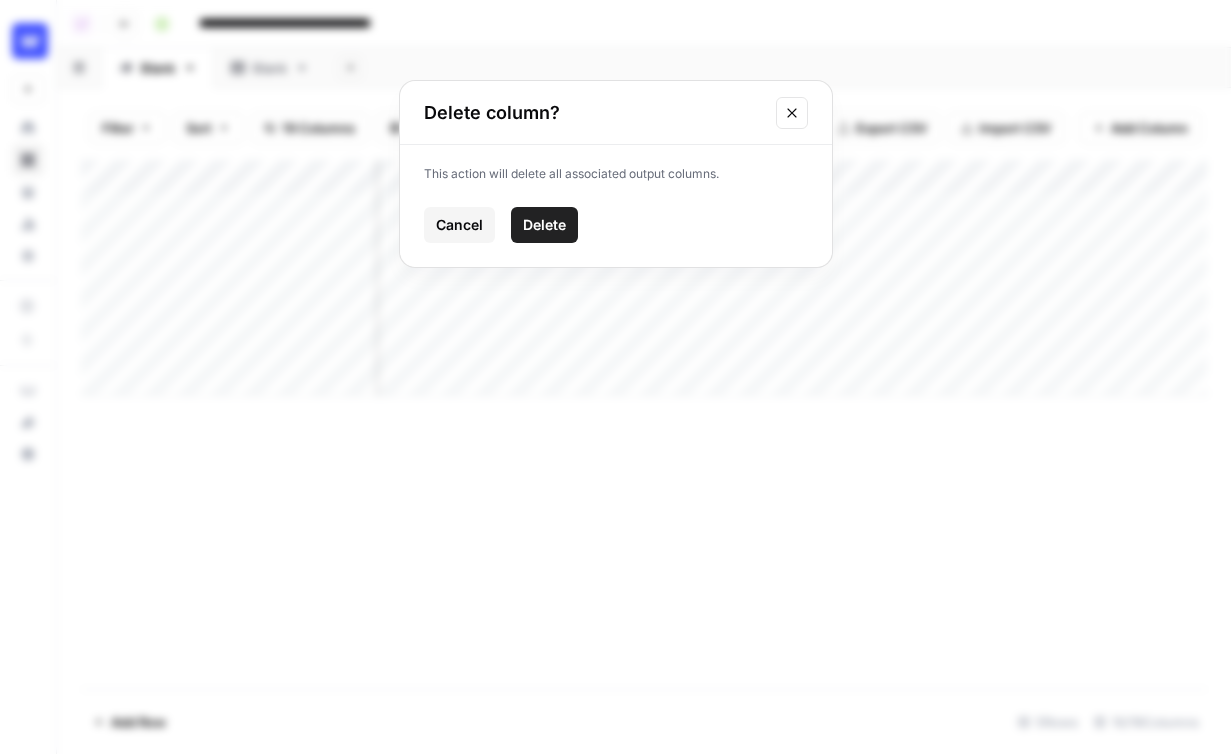 click on "Delete" at bounding box center (544, 225) 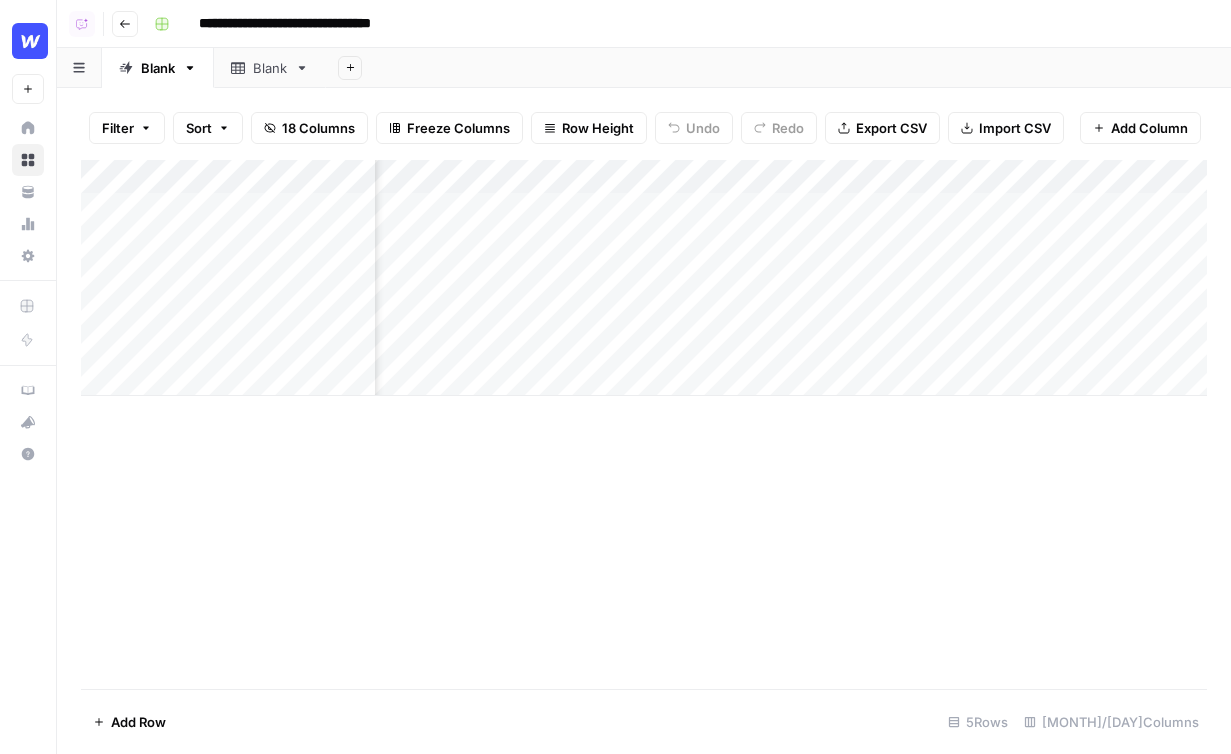 scroll, scrollTop: 0, scrollLeft: 766, axis: horizontal 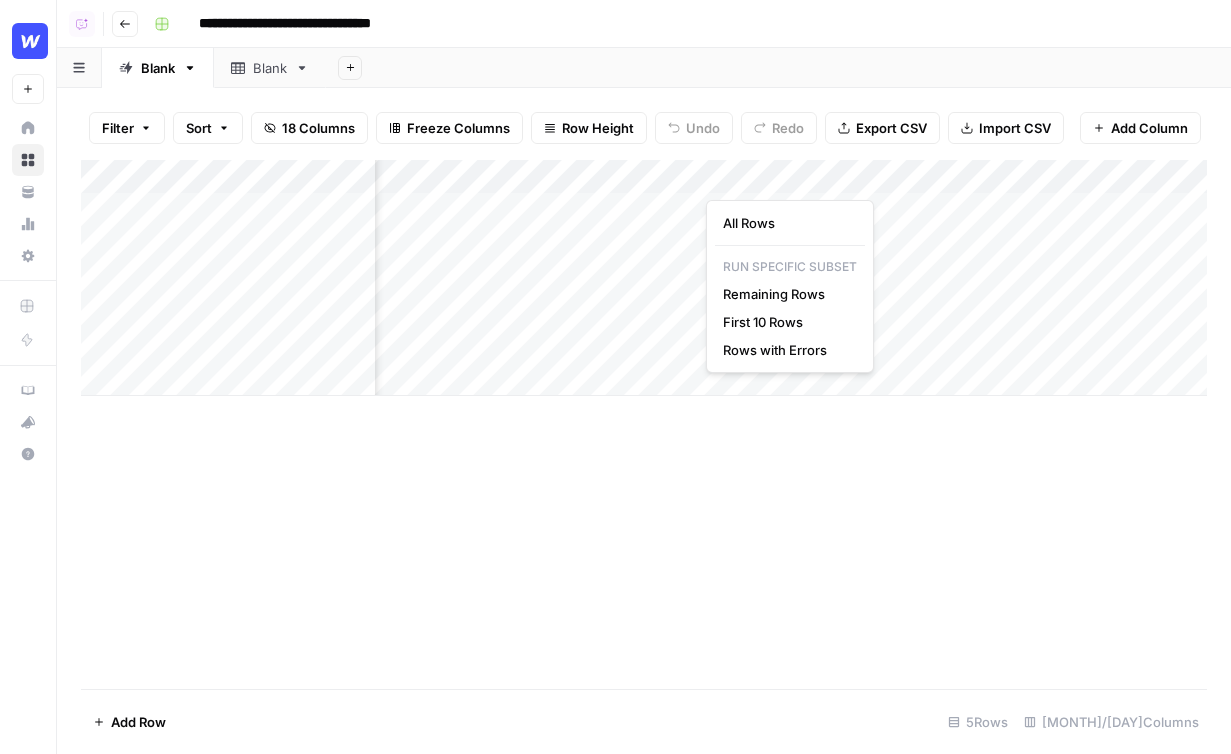 click on "Add Column" at bounding box center [644, 278] 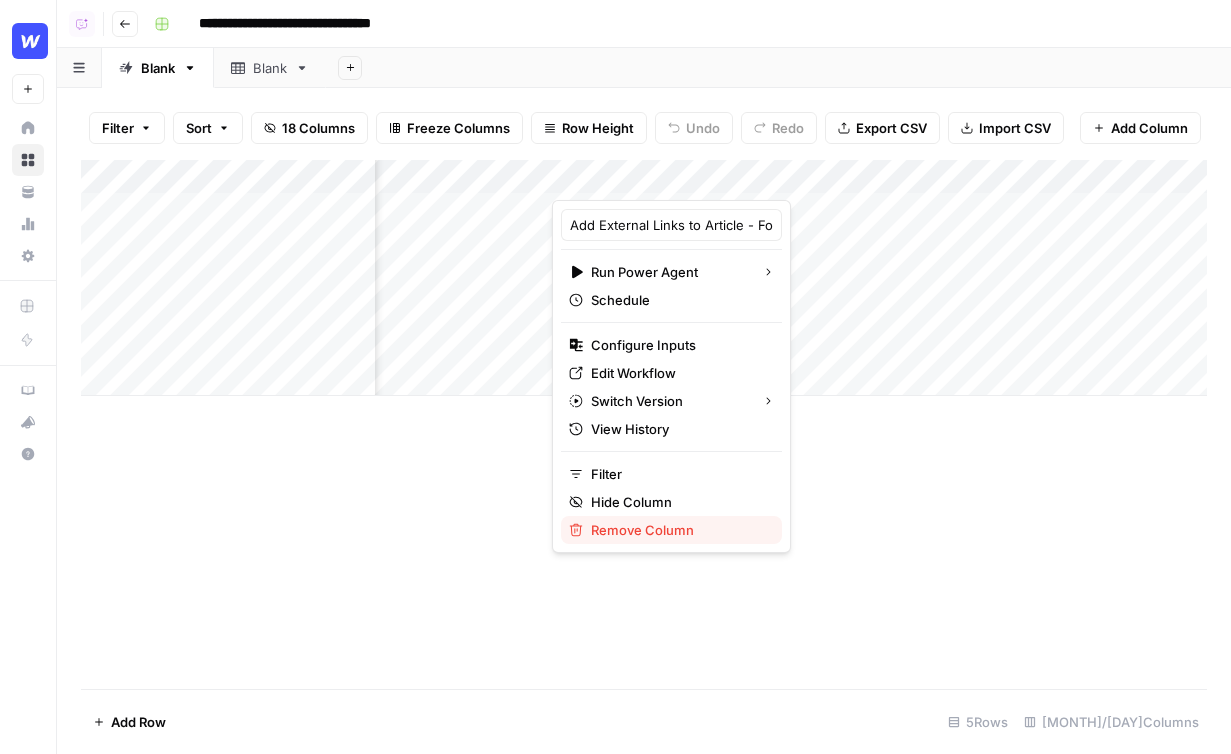 click on "Remove Column" at bounding box center (678, 530) 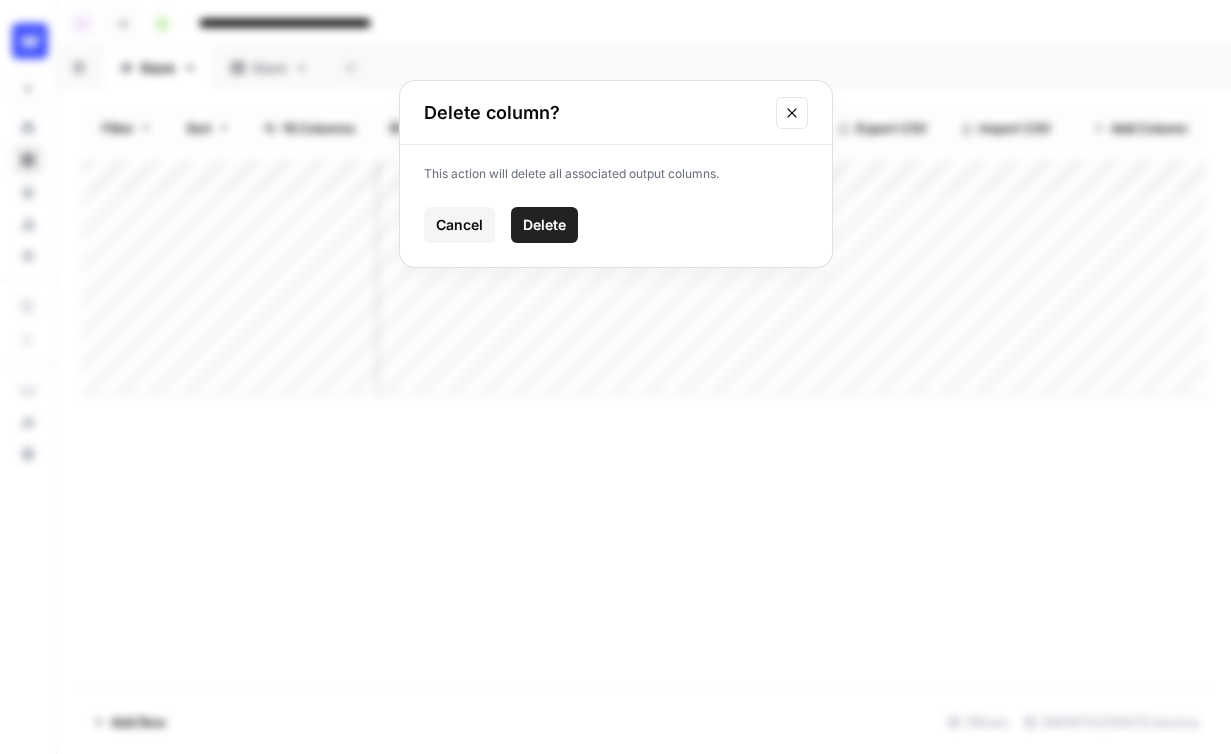 click on "Delete" at bounding box center (544, 225) 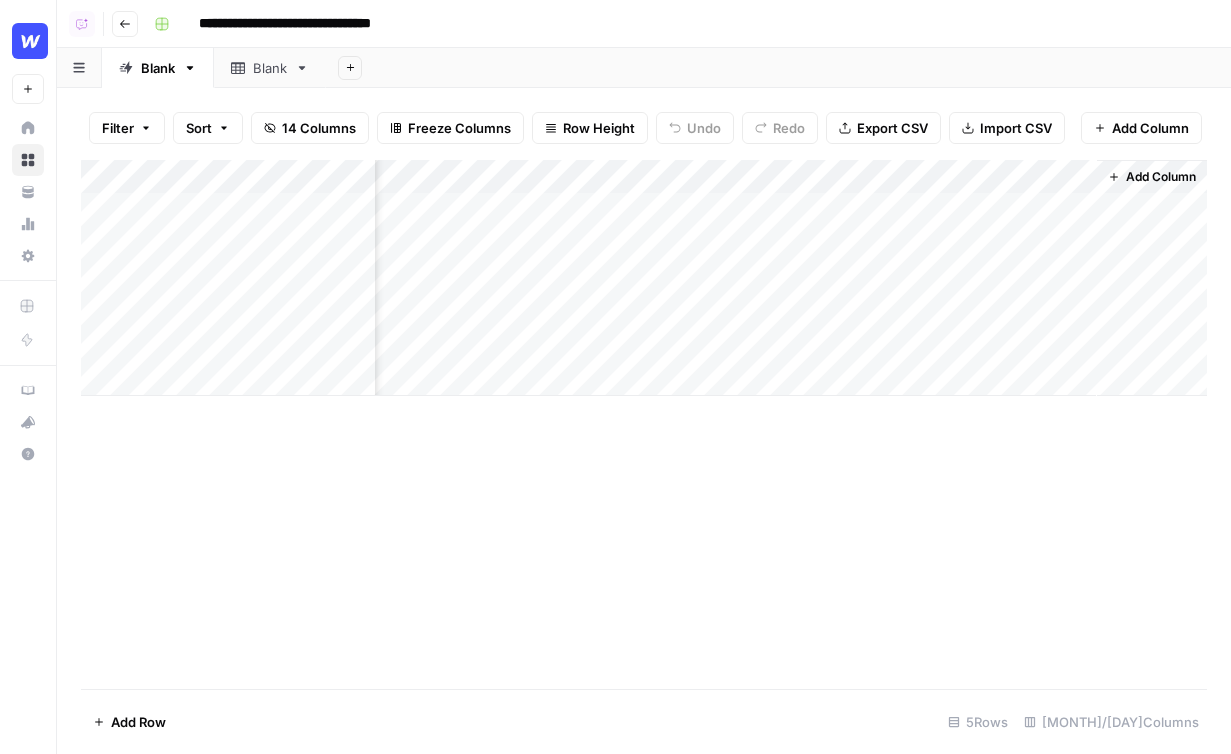 scroll, scrollTop: 0, scrollLeft: 0, axis: both 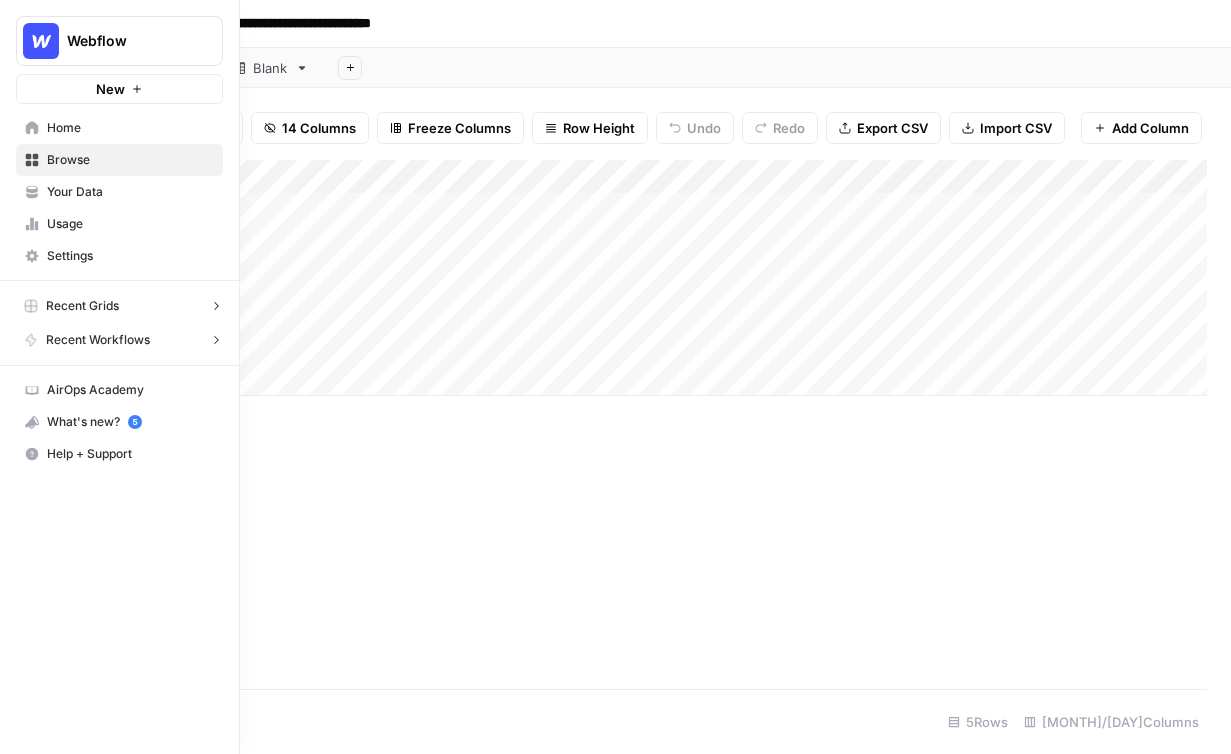 click on "Home" at bounding box center (130, 128) 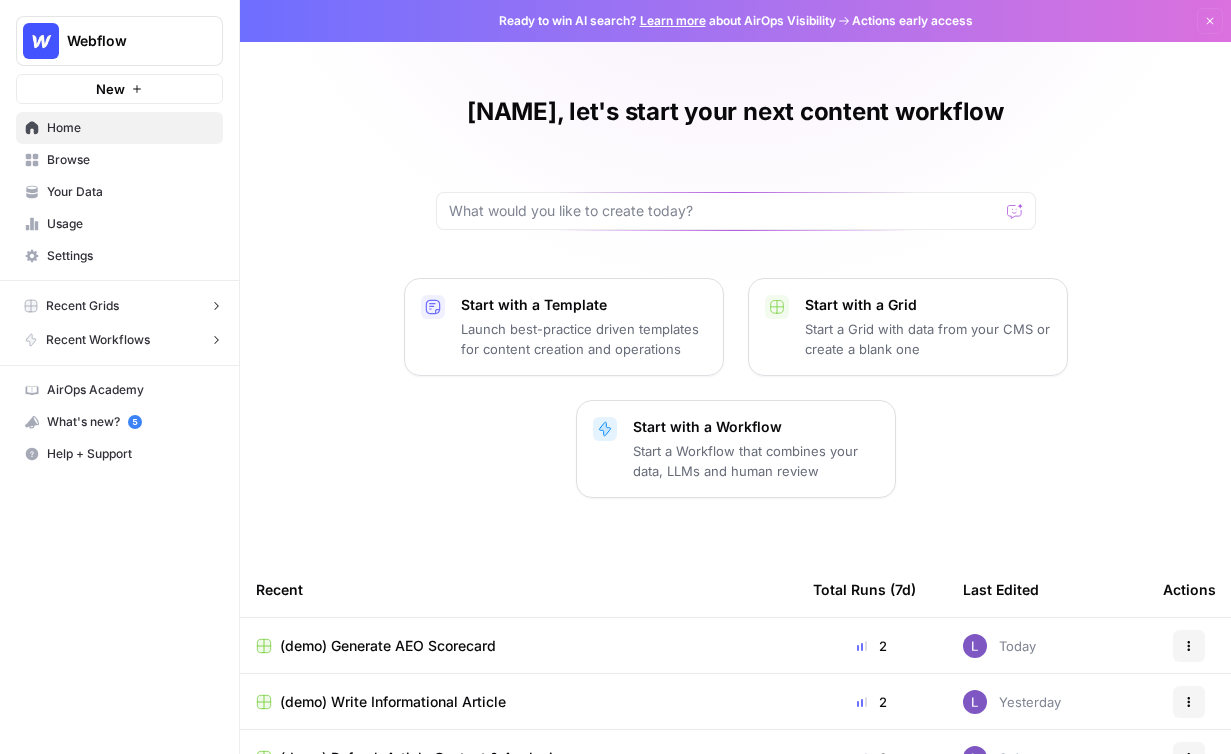 click on "Your Data" at bounding box center [130, 192] 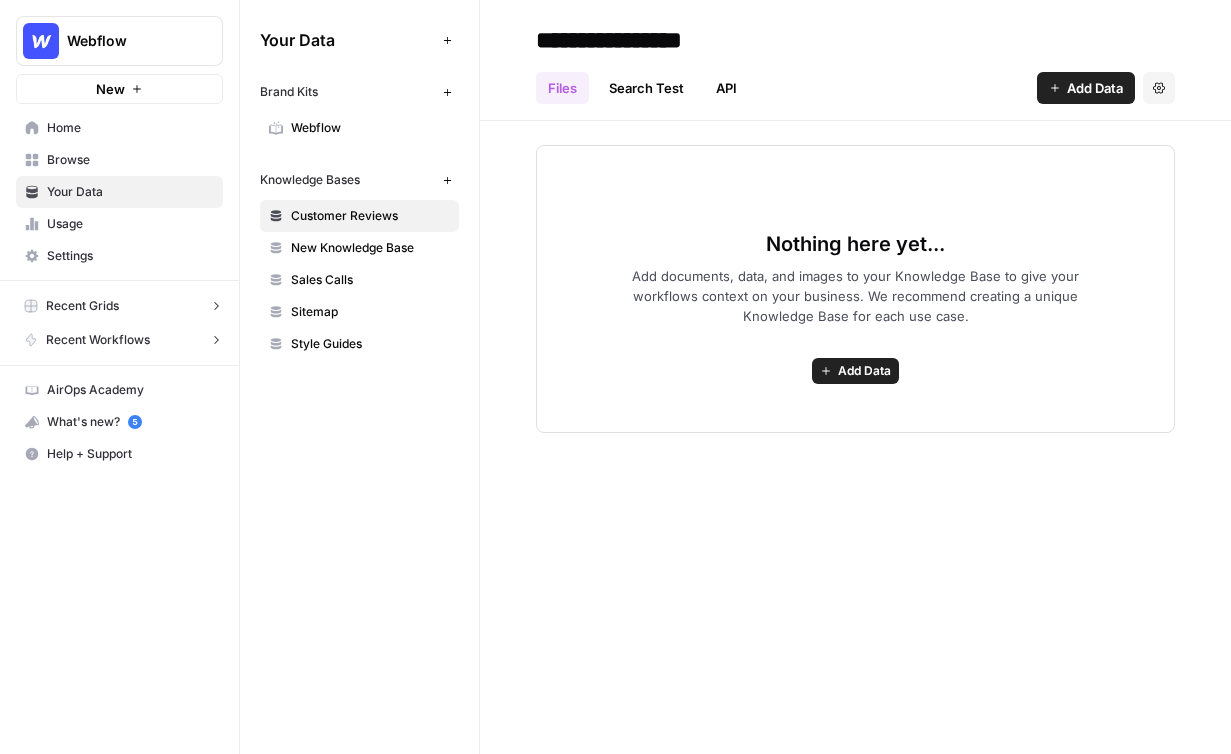 click on "Webflow" at bounding box center [370, 128] 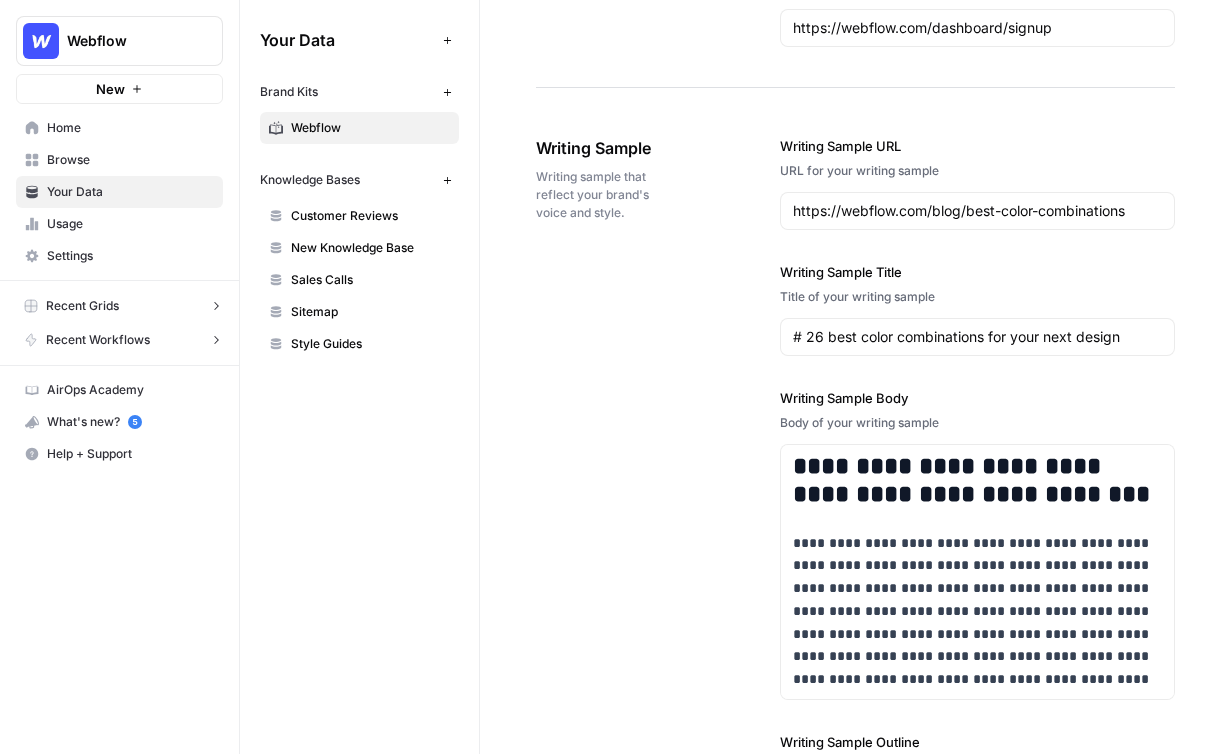 scroll, scrollTop: 2476, scrollLeft: 0, axis: vertical 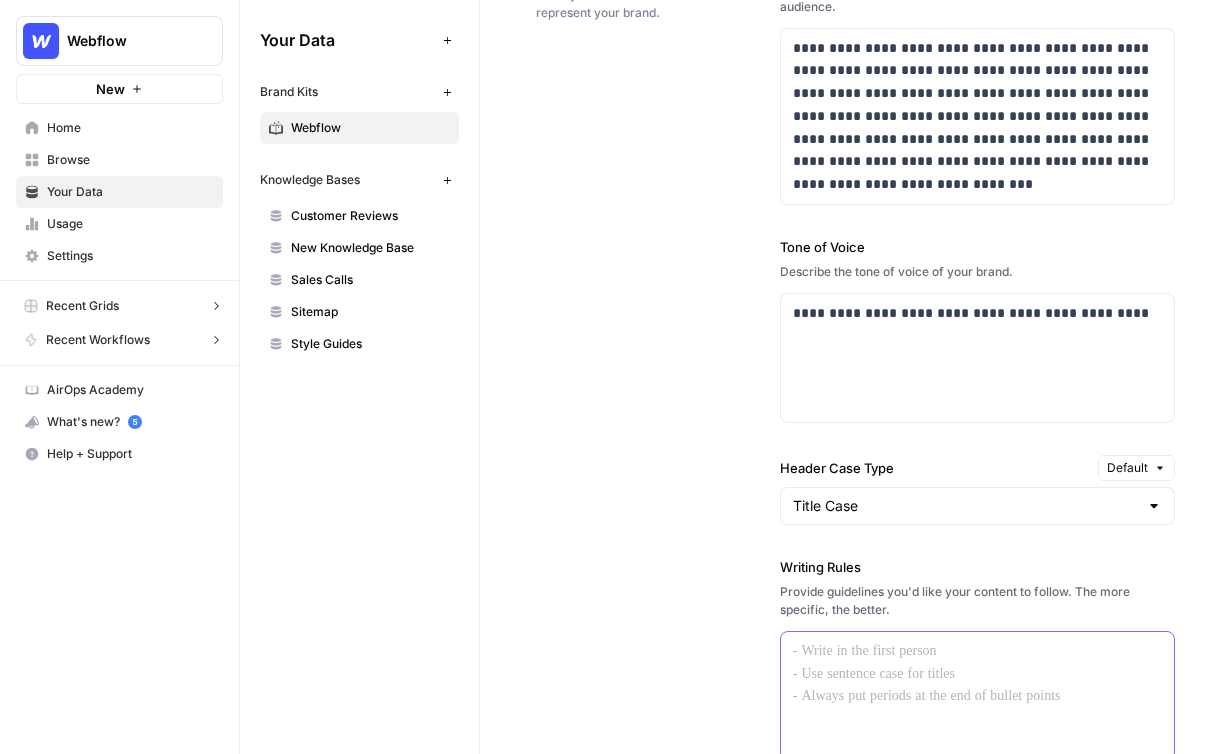 click at bounding box center (977, 696) 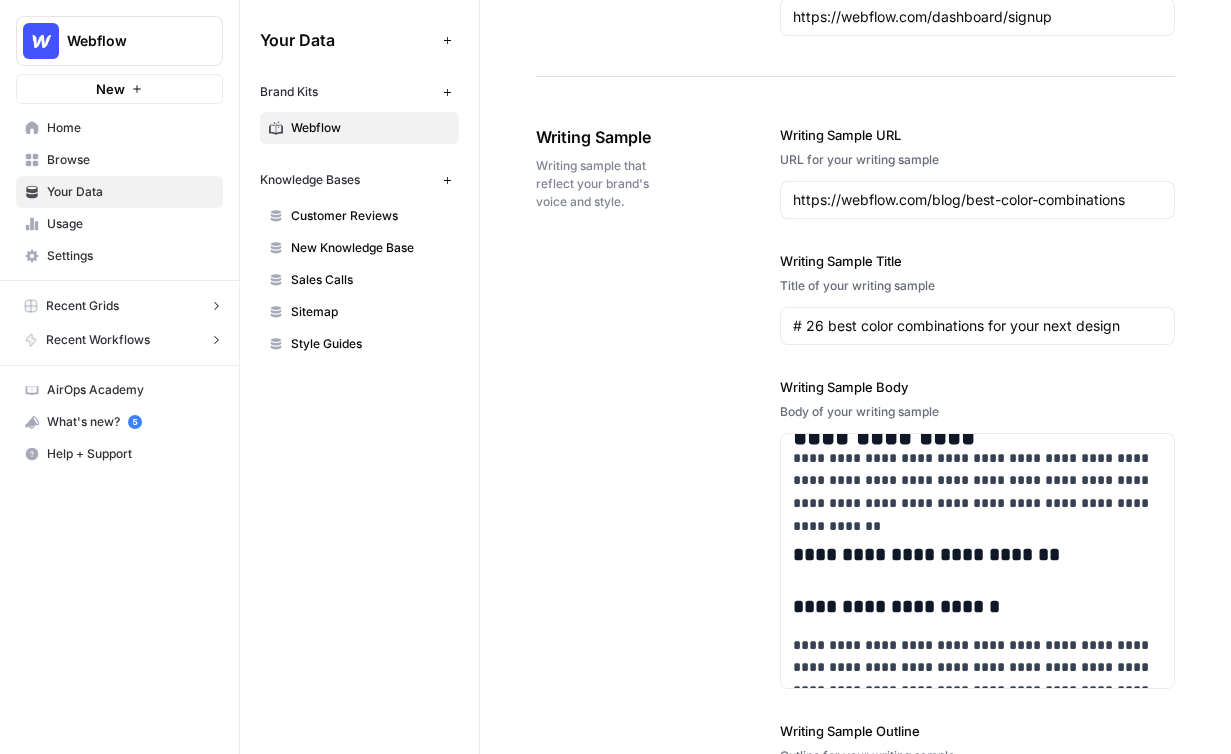 scroll, scrollTop: 2480, scrollLeft: 0, axis: vertical 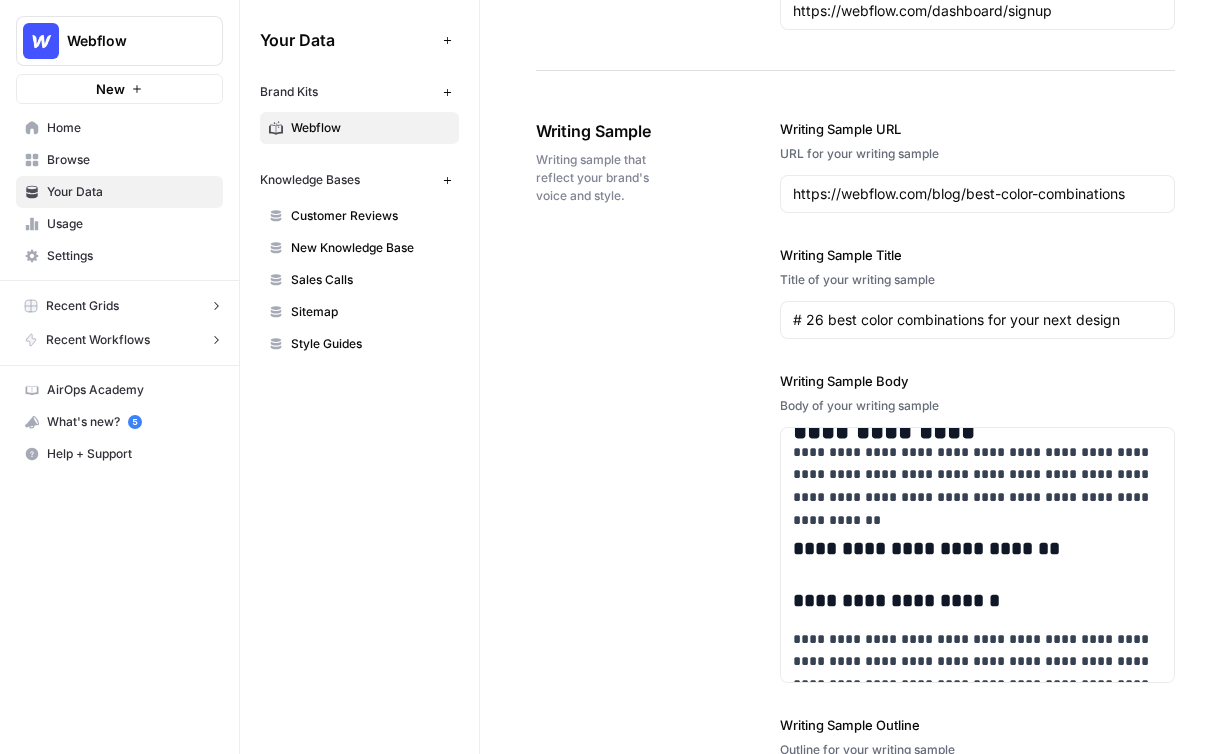 click on "Customer Reviews" at bounding box center [370, 216] 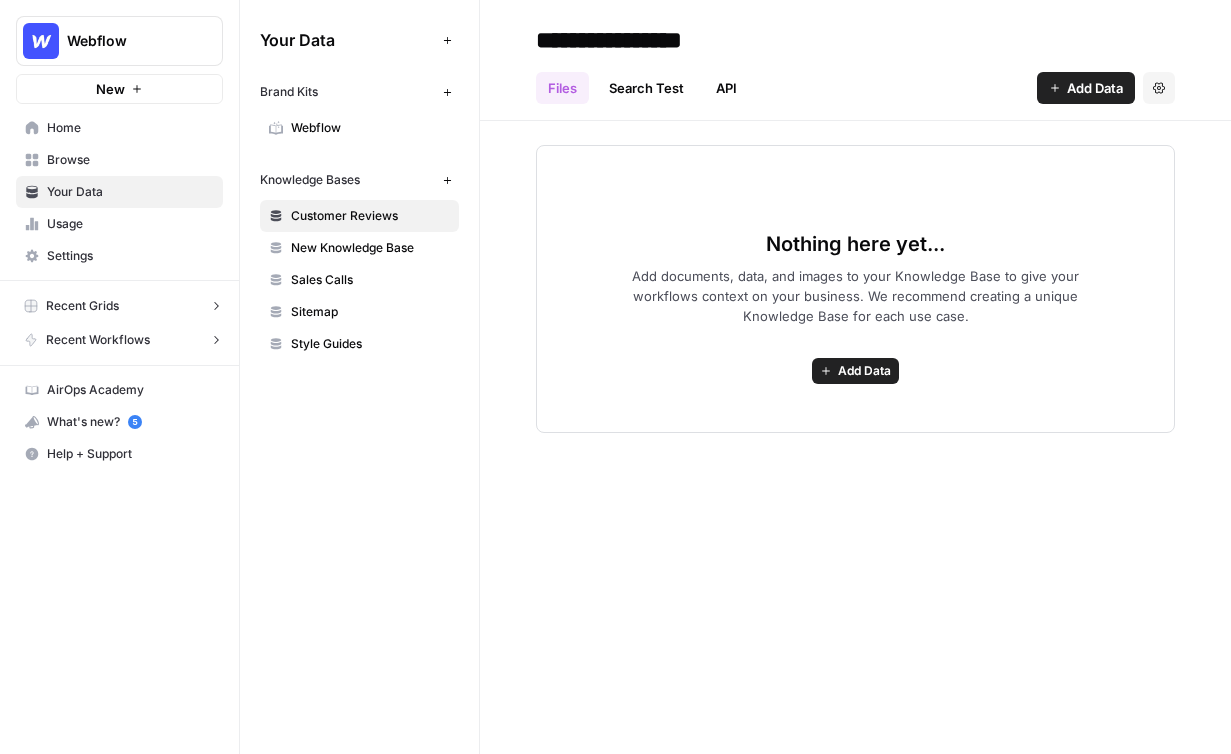 click on "Add Data" at bounding box center [864, 371] 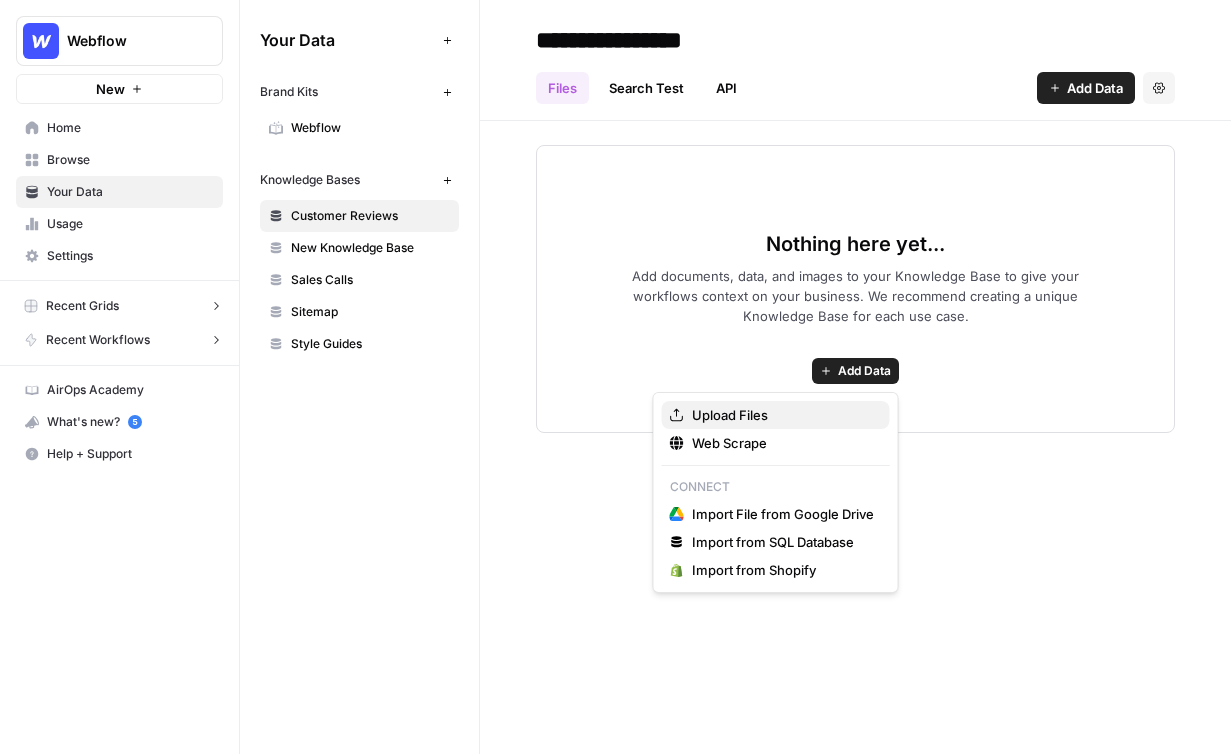 click on "Upload Files" at bounding box center (783, 415) 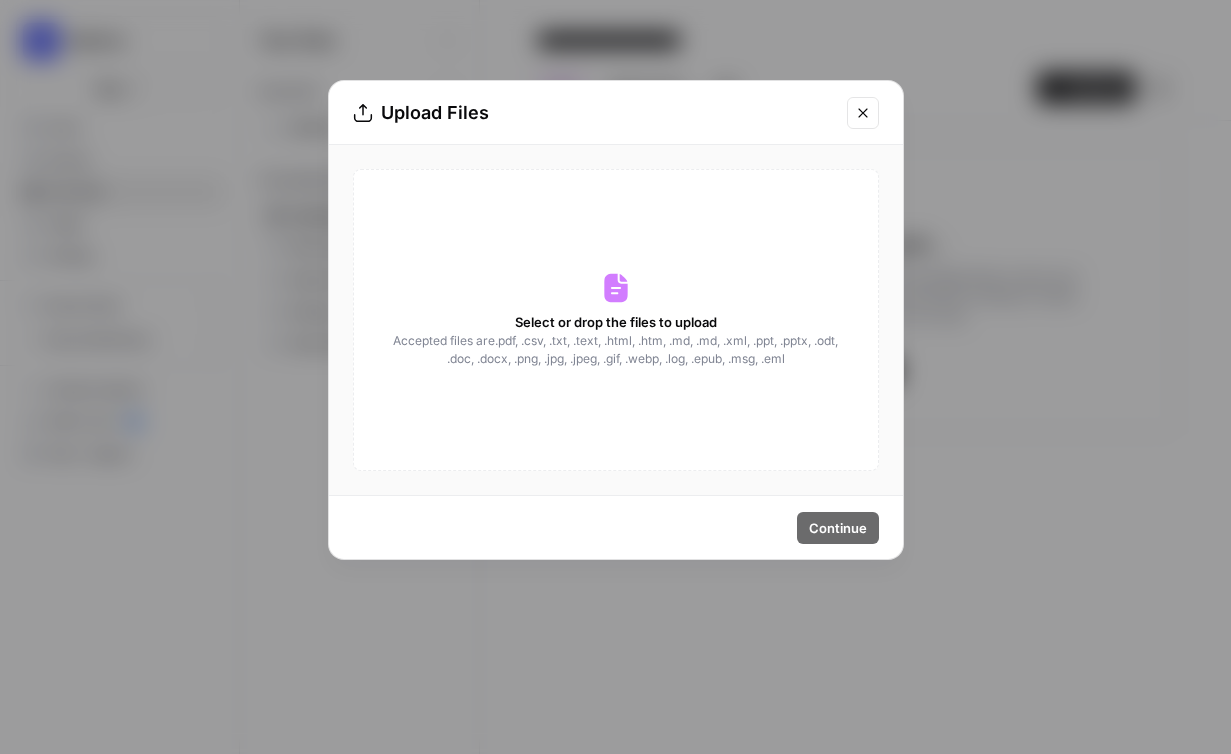 click on "Upload Files Select or drop the files to upload Accepted files are  .pdf, .csv, .txt, .text, .html, .htm, .md, .md, .xml, .ppt, .pptx, .odt, .doc, .docx, .png, .jpg, .jpeg, .gif, .webp, .log, .epub, .msg, .eml Continue" at bounding box center [615, 377] 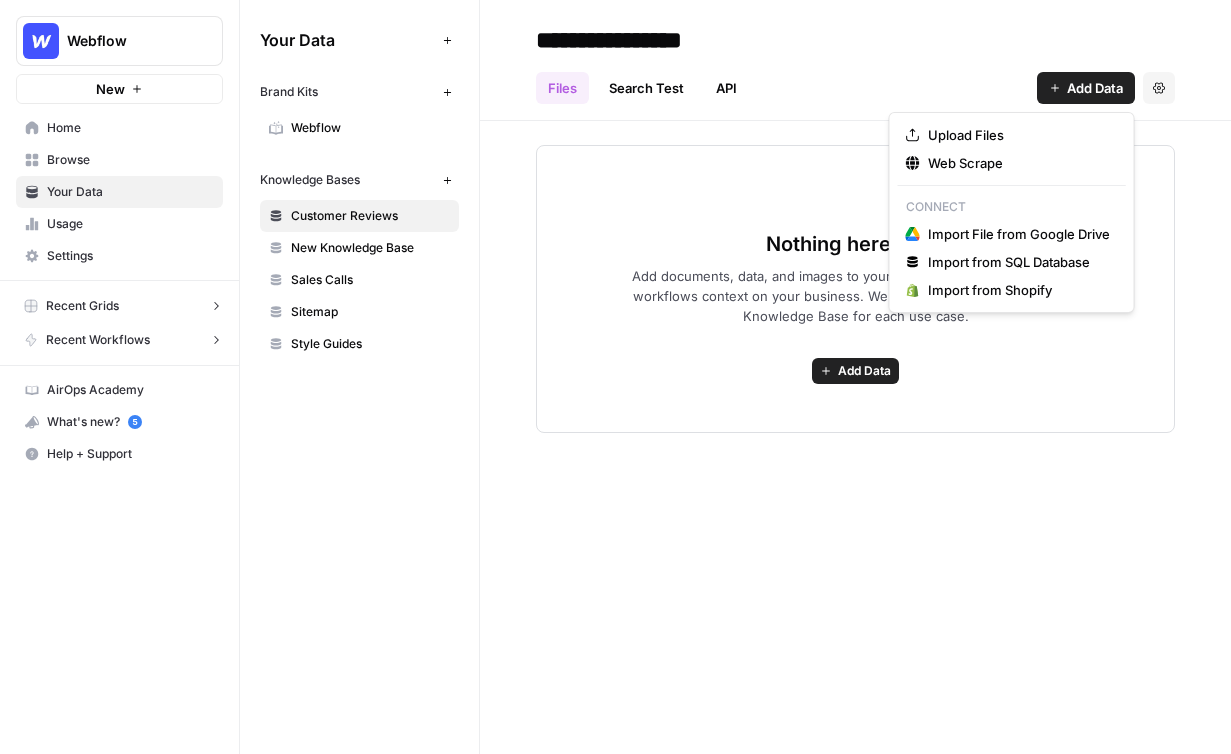 click on "Add Data" at bounding box center [1095, 88] 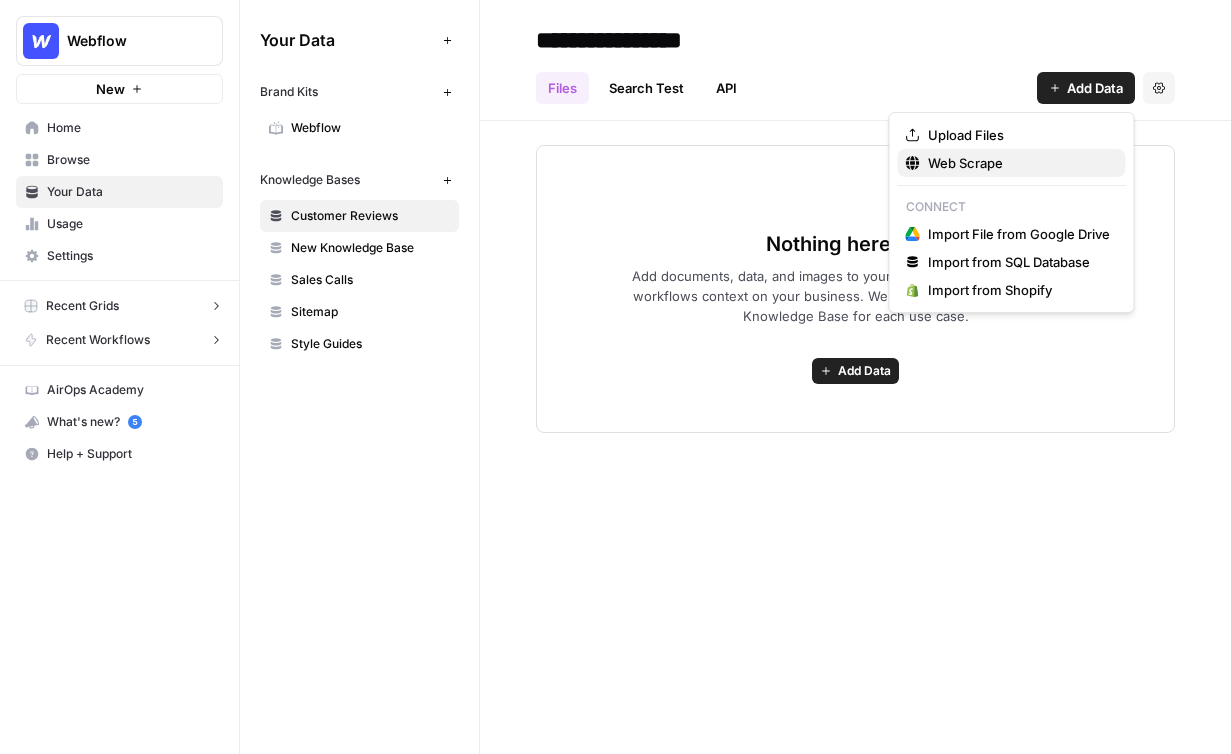 click on "Web Scrape" at bounding box center [1019, 163] 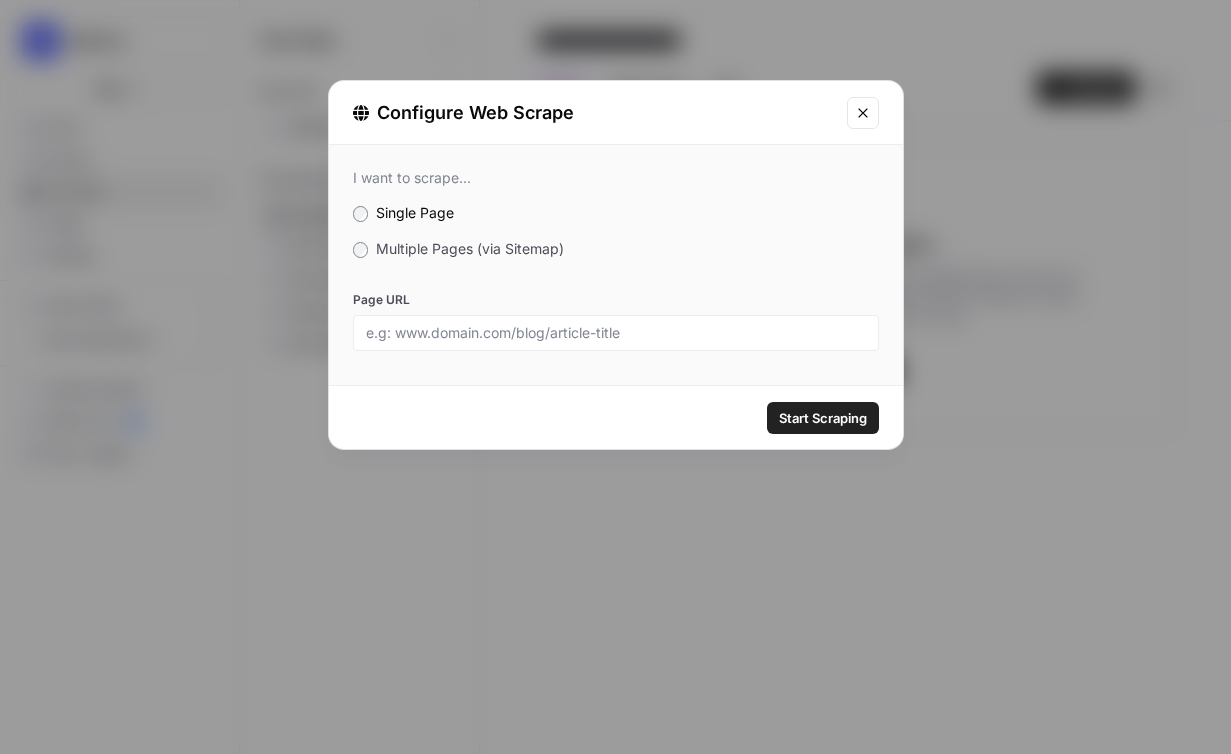 click on "Multiple Pages (via Sitemap)" at bounding box center [470, 248] 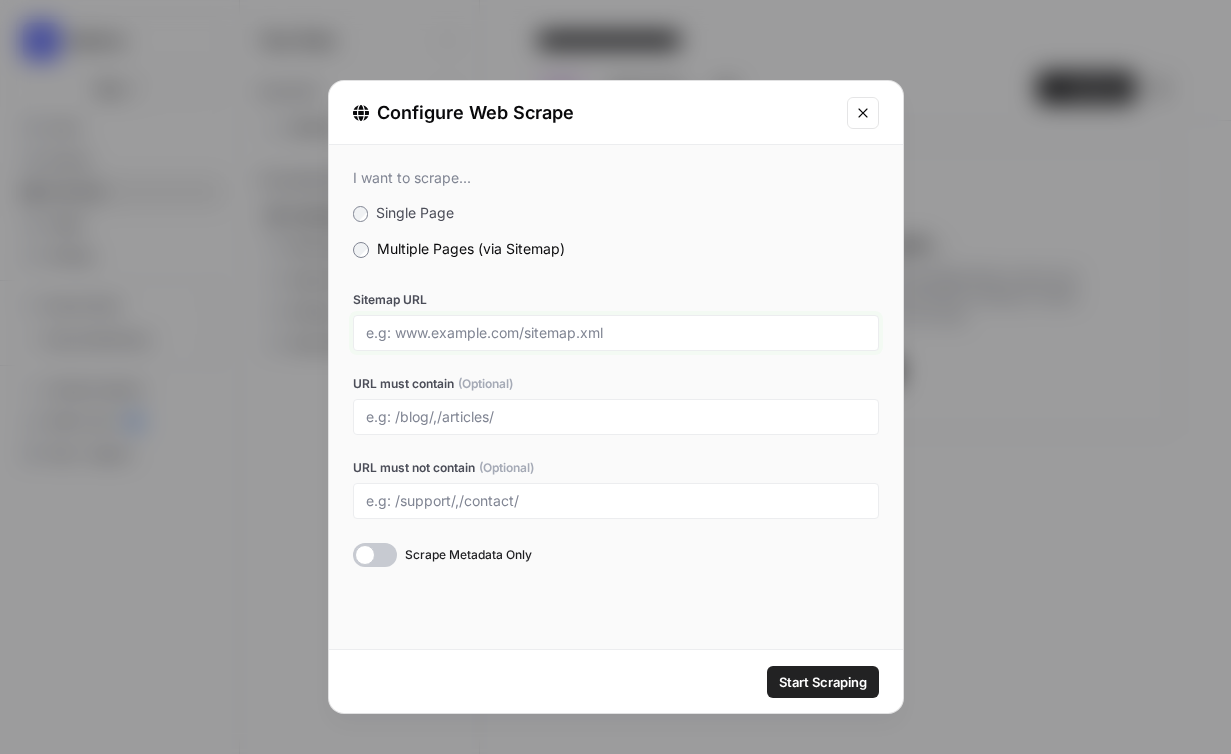 drag, startPoint x: 391, startPoint y: 338, endPoint x: 565, endPoint y: 336, distance: 174.01149 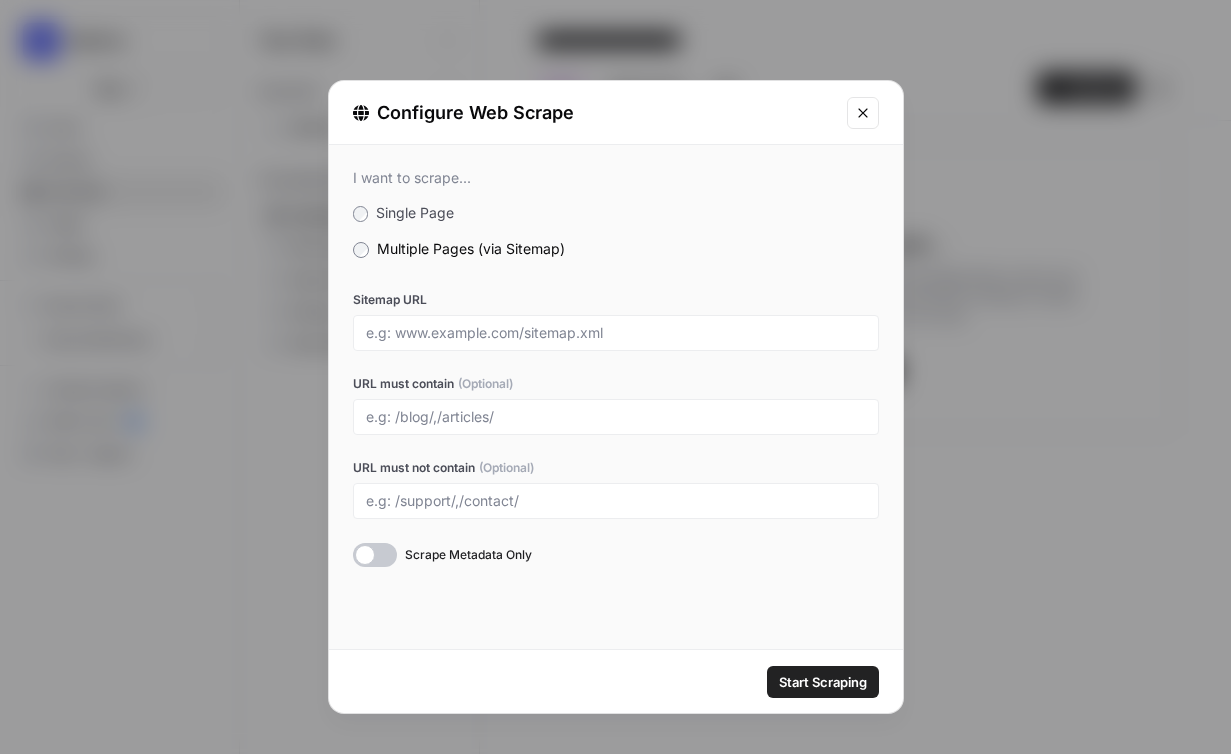 click 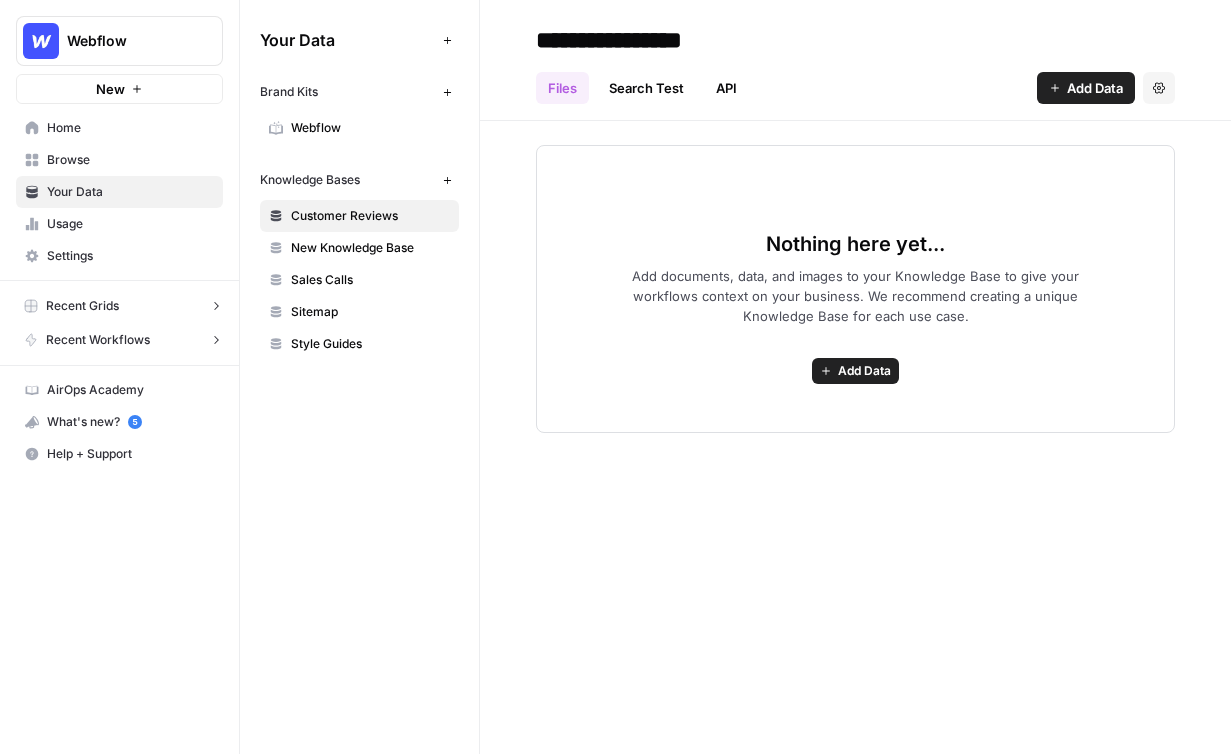 click on "Browse" at bounding box center [130, 160] 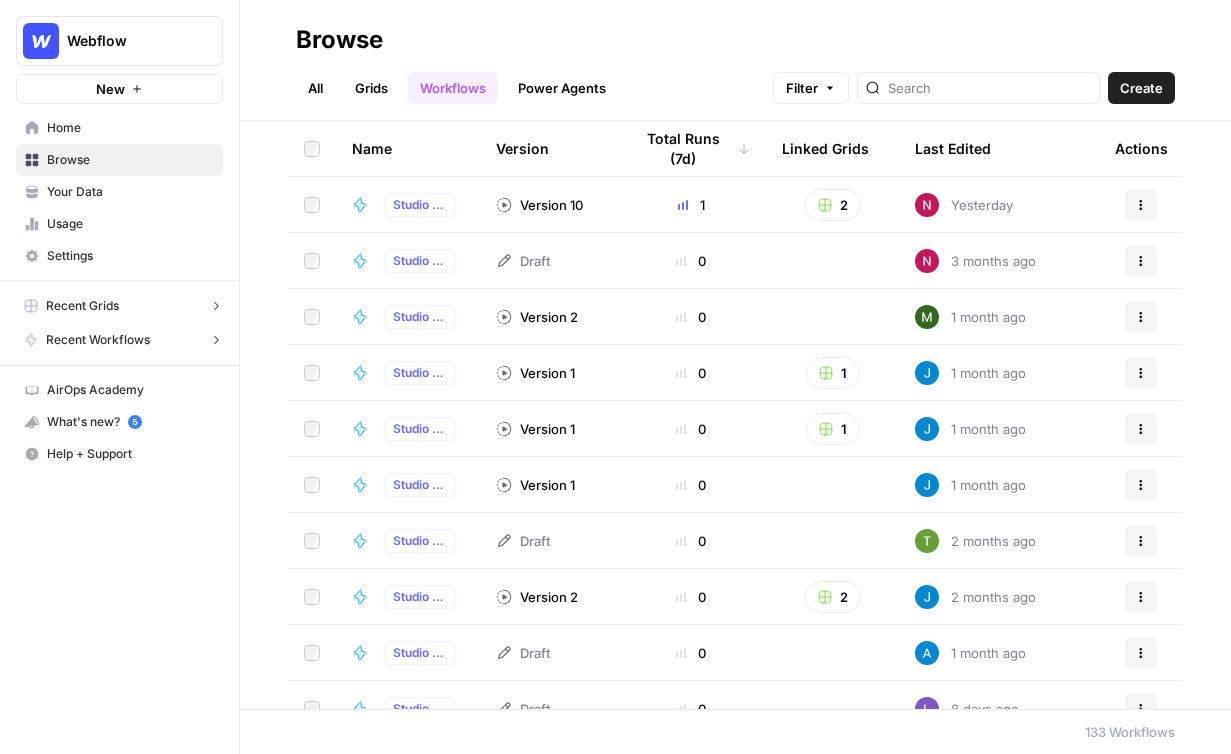 click on "Grids" at bounding box center [371, 88] 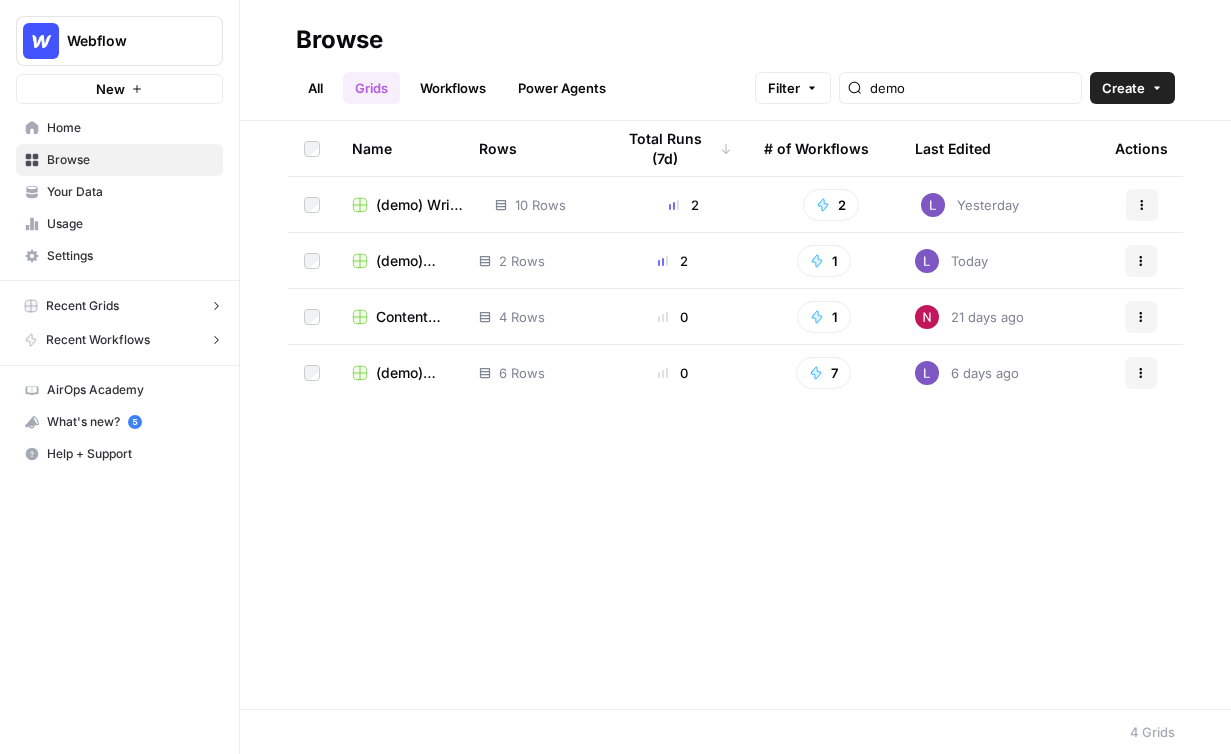 click on "Create" at bounding box center [1132, 88] 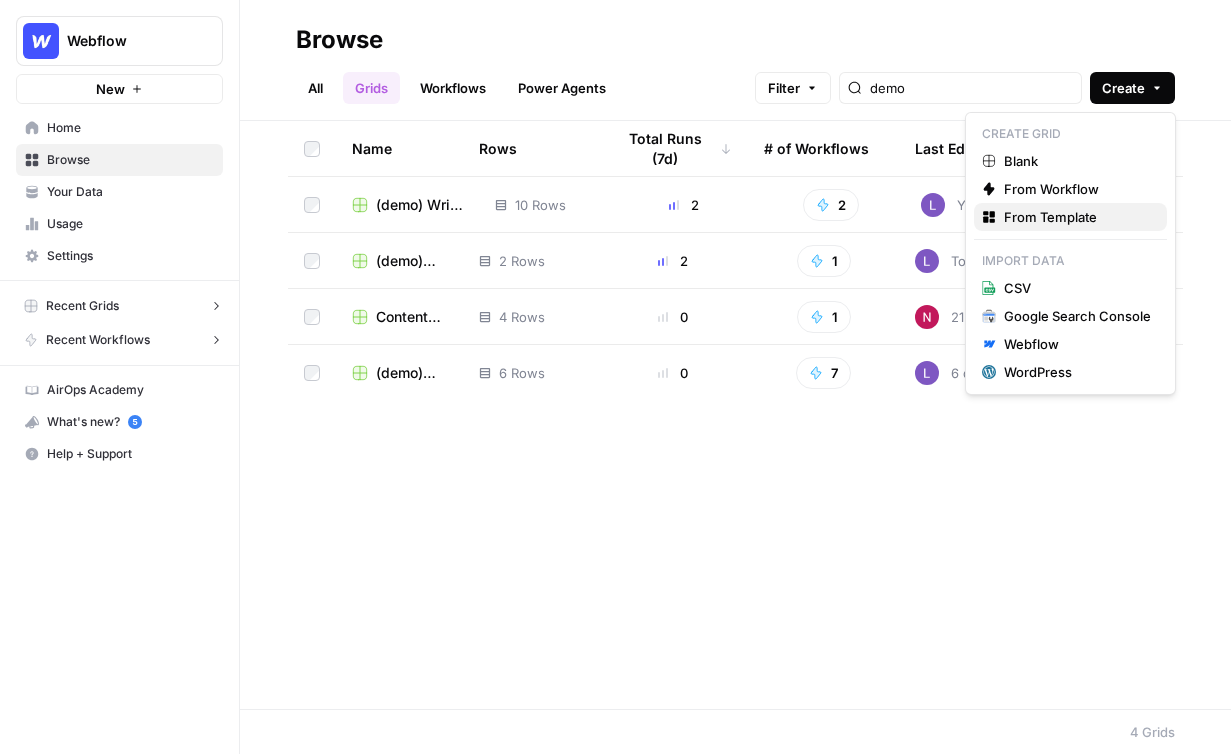 click on "From Template" at bounding box center [1077, 217] 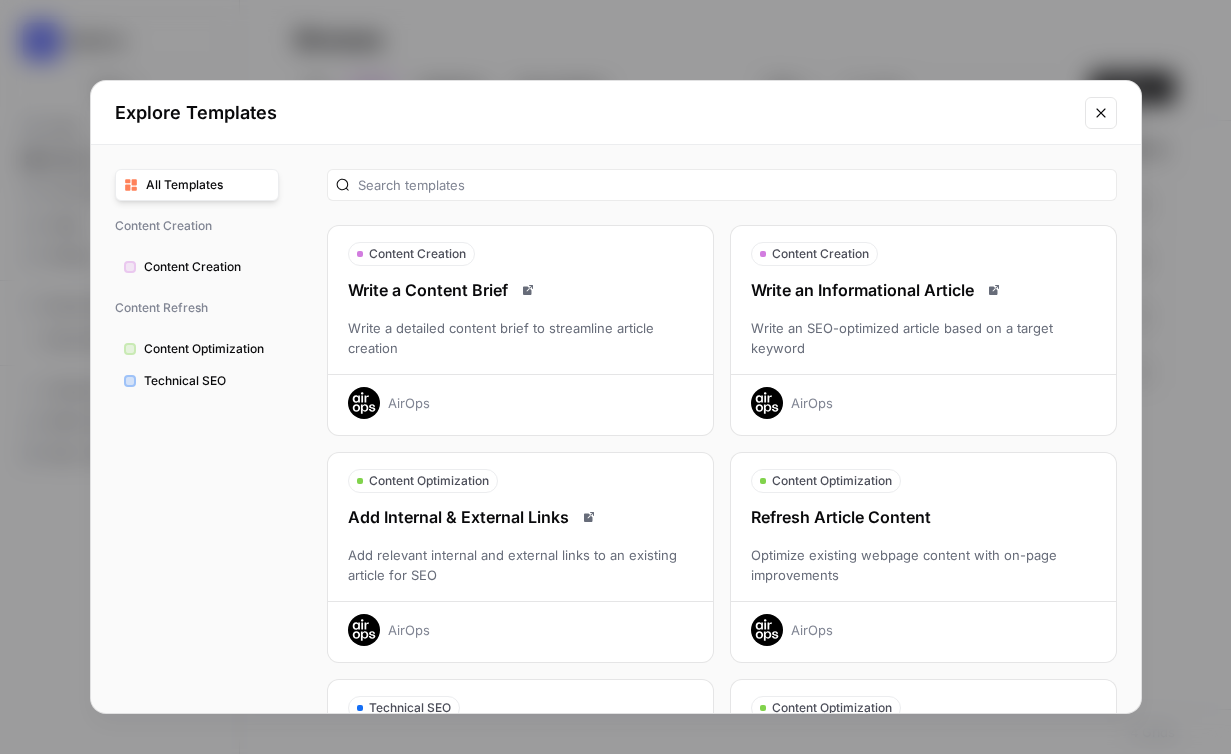 scroll, scrollTop: 9, scrollLeft: 0, axis: vertical 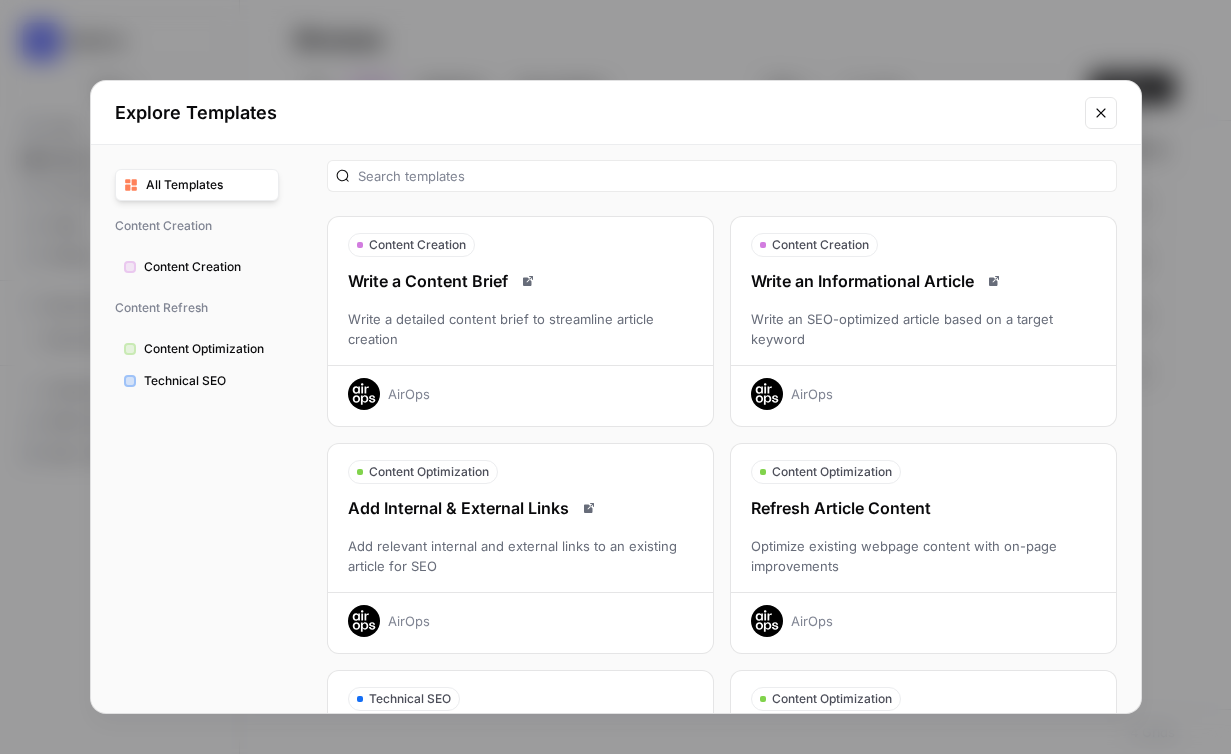 click on "Write an Informational Article Write an SEO-optimized article based on a target keyword AirOps" at bounding box center [923, 339] 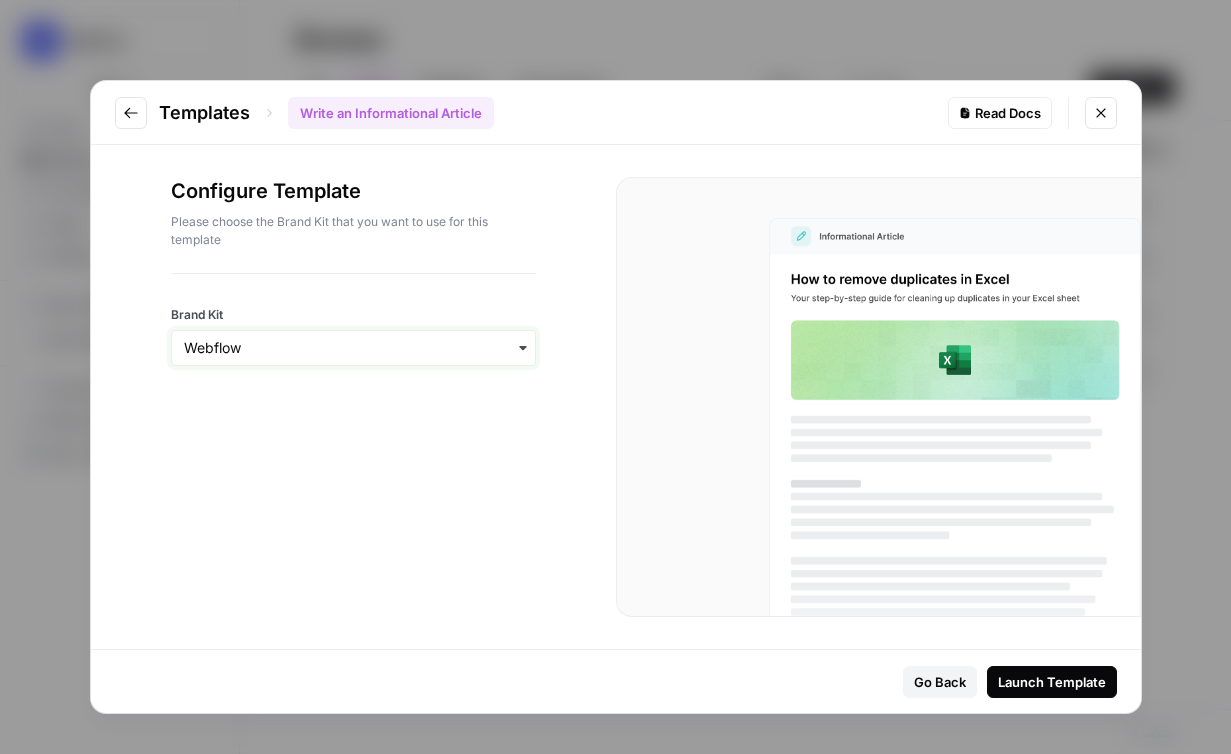 click on "Brand Kit" at bounding box center (353, 348) 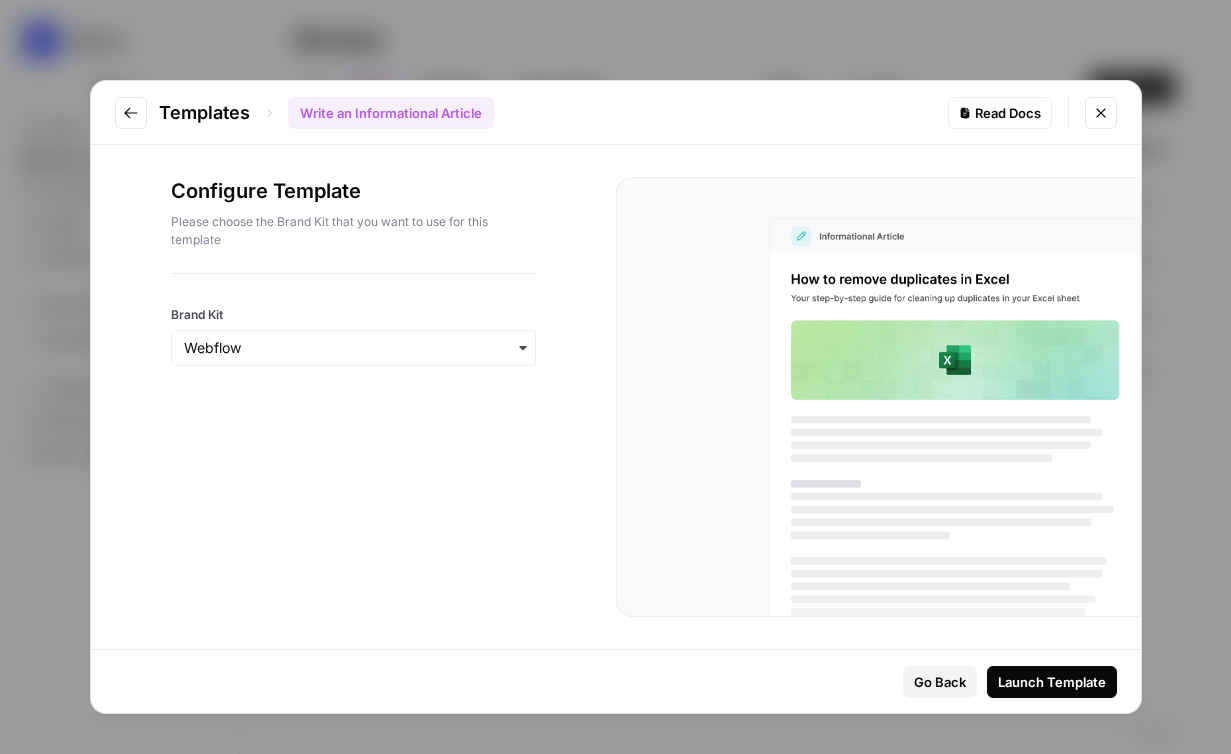 click on "Configure Template Please choose the Brand Kit that you want to use for this template Brand Kit" at bounding box center [353, 397] 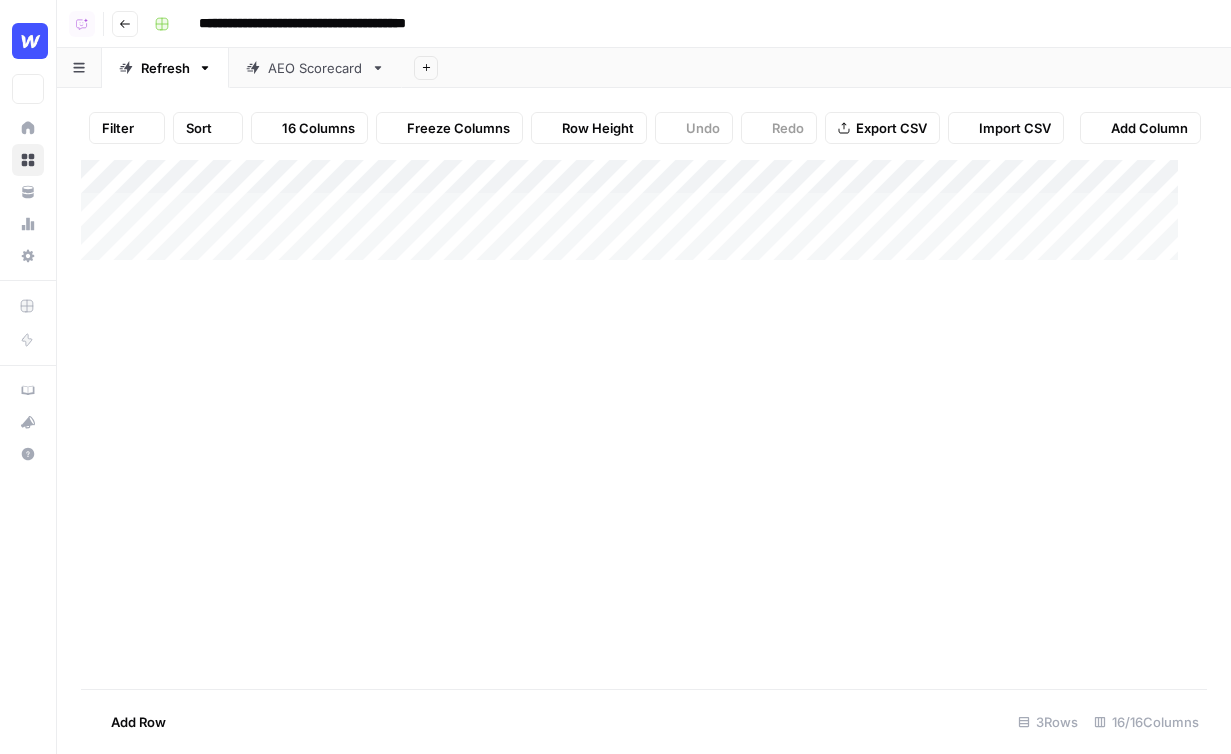 scroll, scrollTop: 0, scrollLeft: 0, axis: both 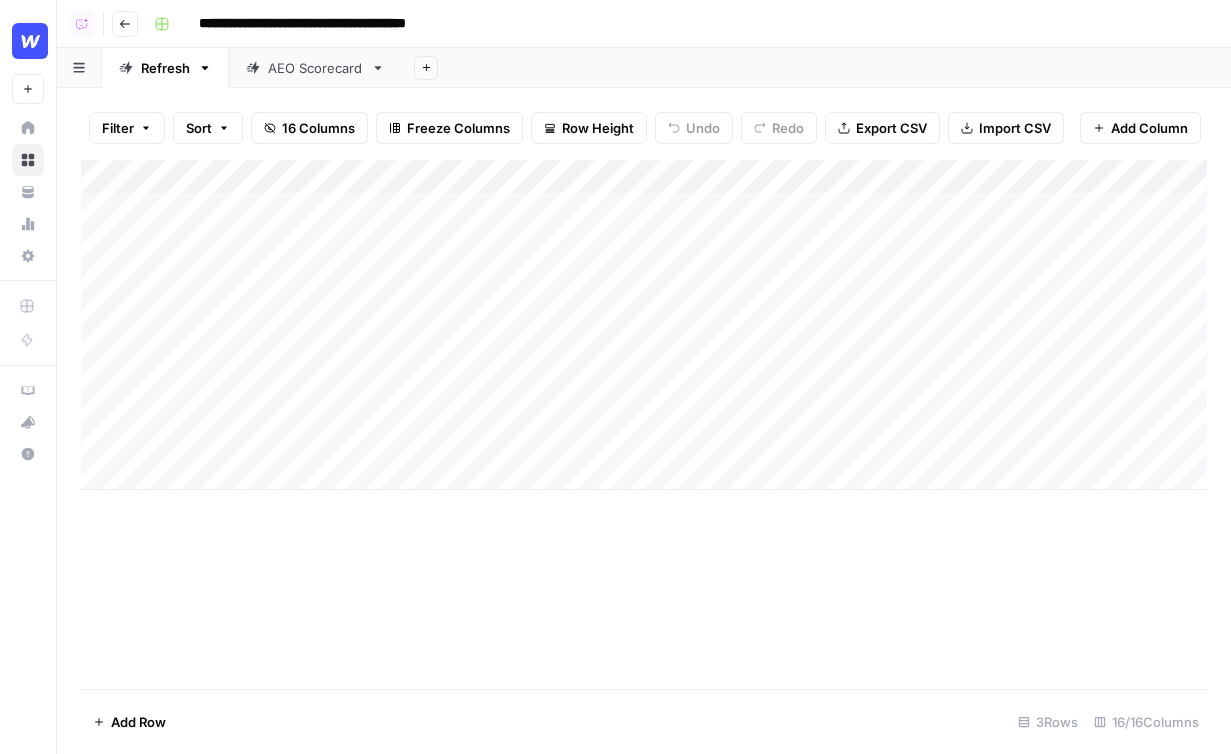 click on "Filter Sort 16 Columns Freeze Columns Row Height Undo Redo Export CSV Import CSV Add Column Search Add Column Add Row 3  Rows 16/16  Columns" at bounding box center [644, 421] 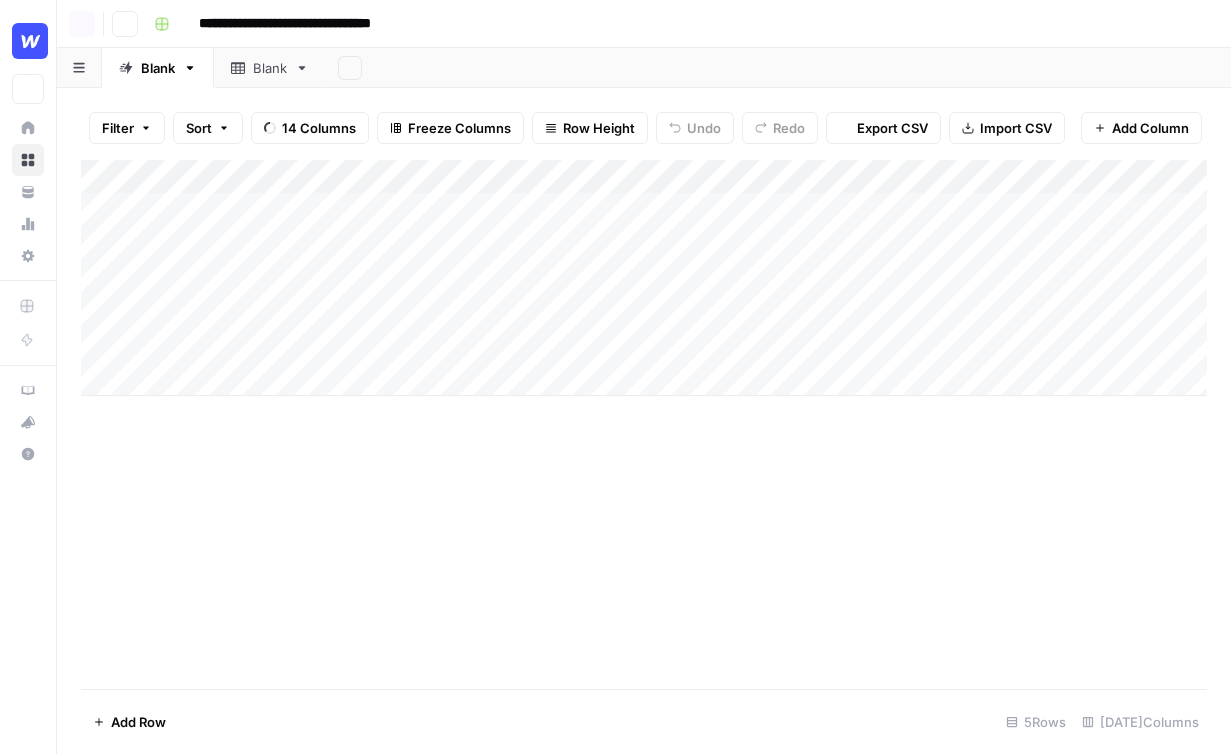 scroll, scrollTop: 0, scrollLeft: 0, axis: both 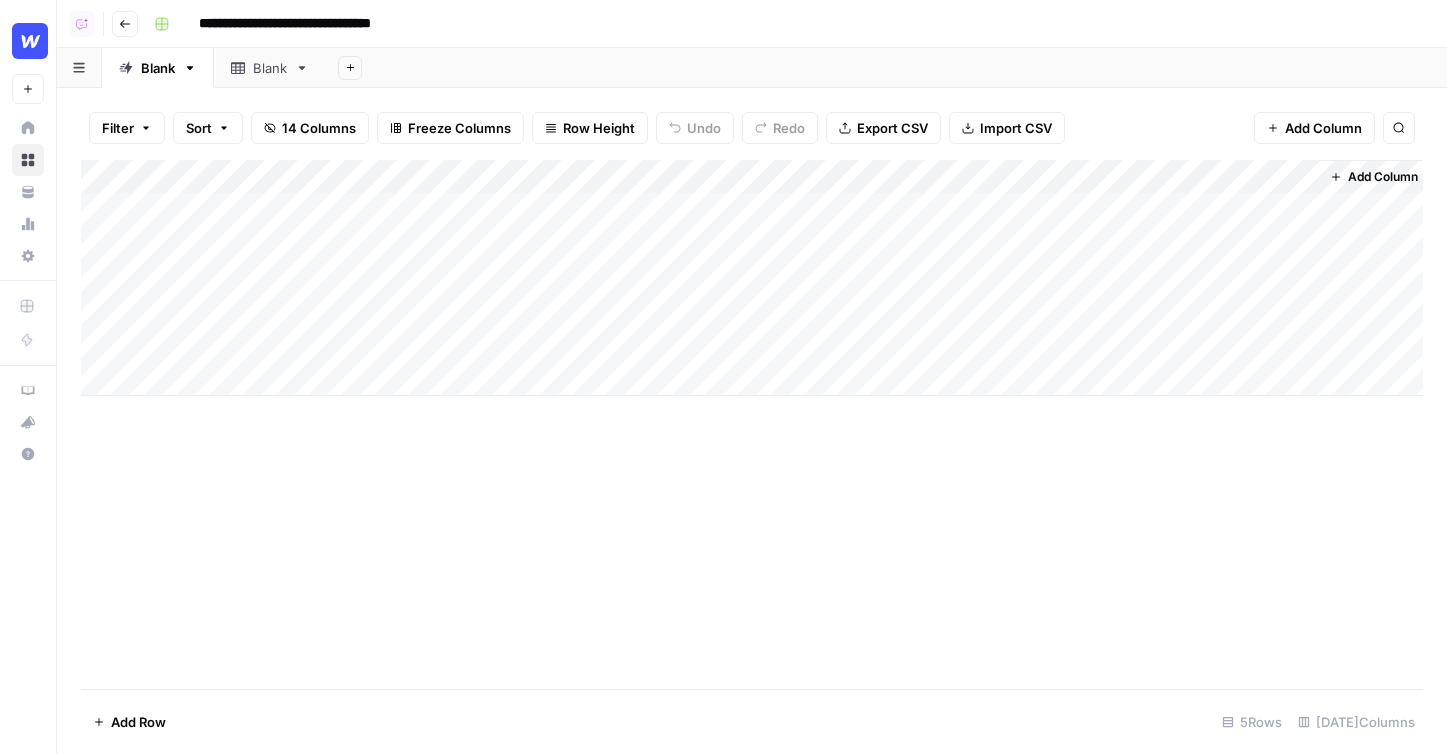 click on "Add Column" at bounding box center (752, 278) 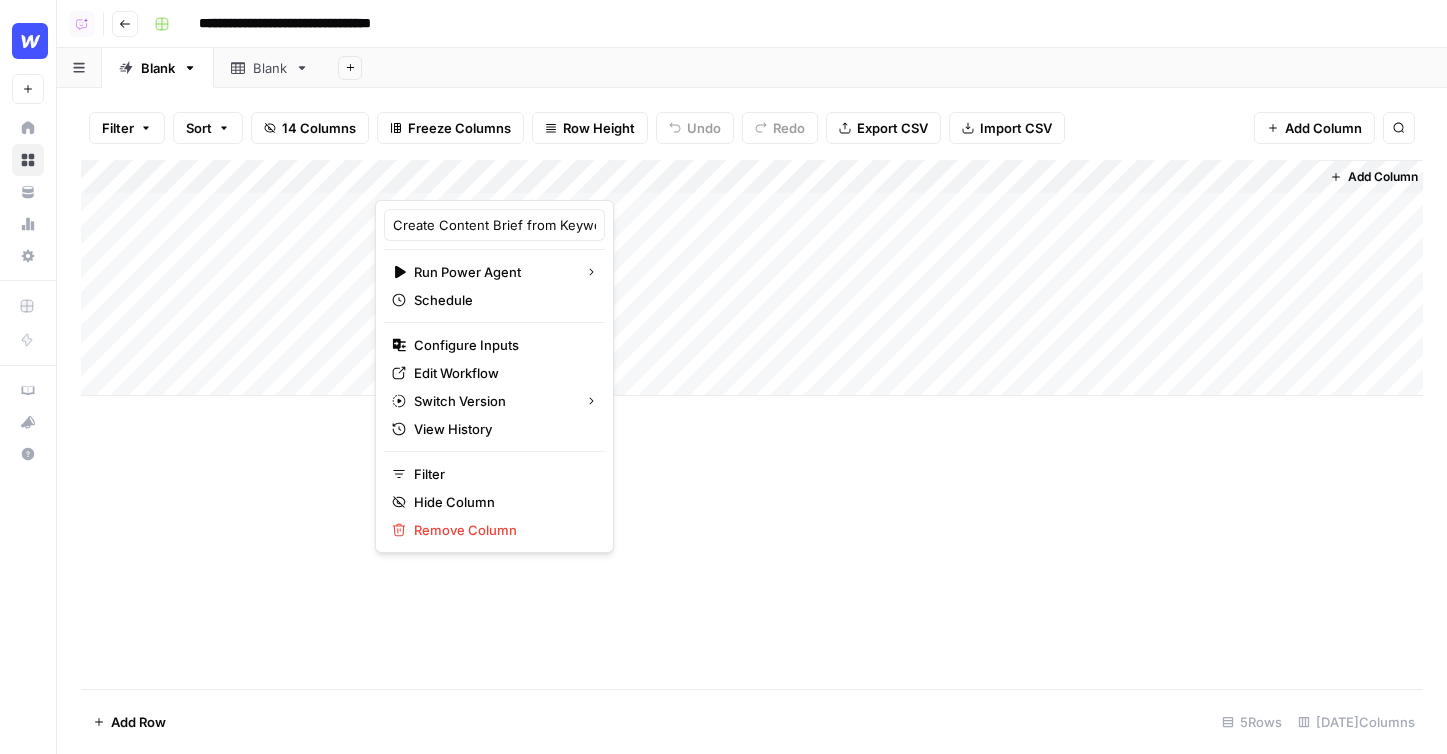click on "Add Sheet" at bounding box center [886, 68] 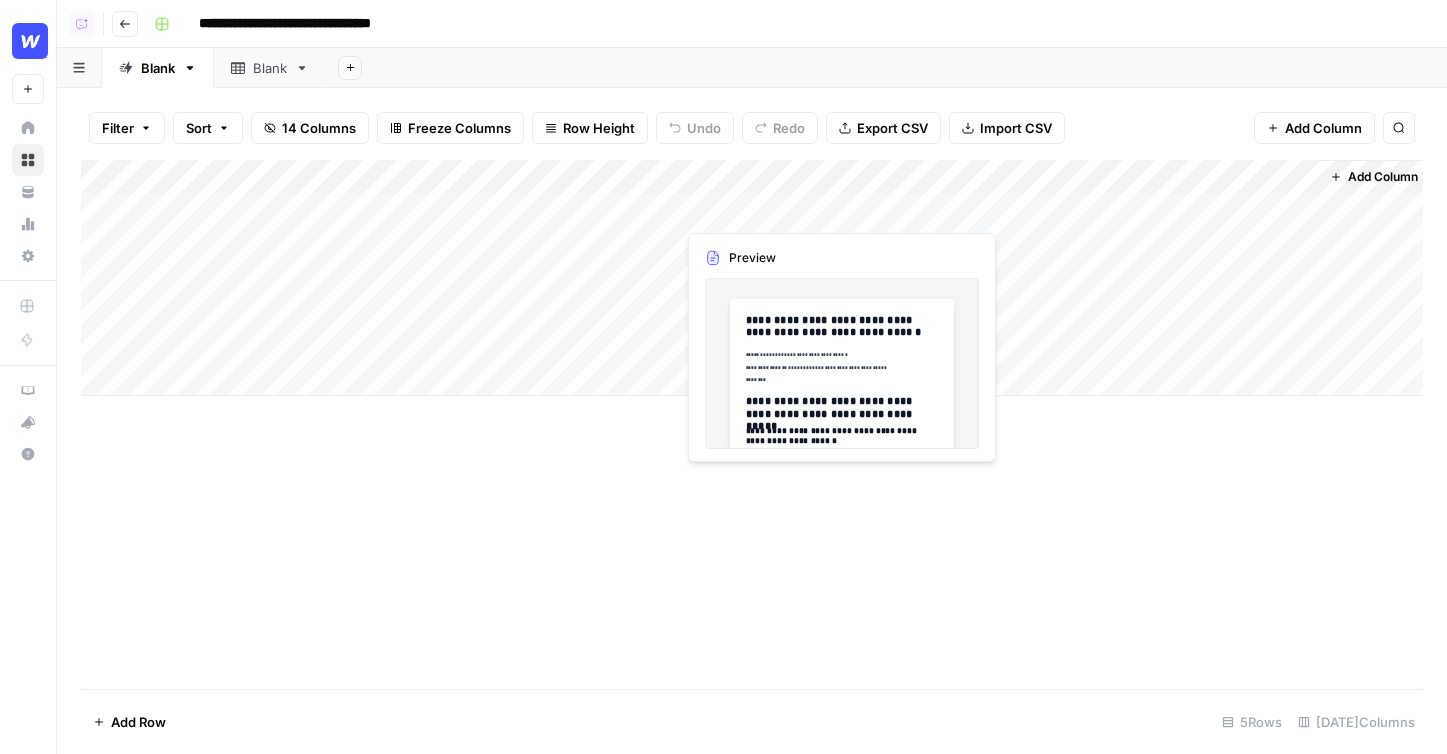 click on "Add Column" at bounding box center [752, 278] 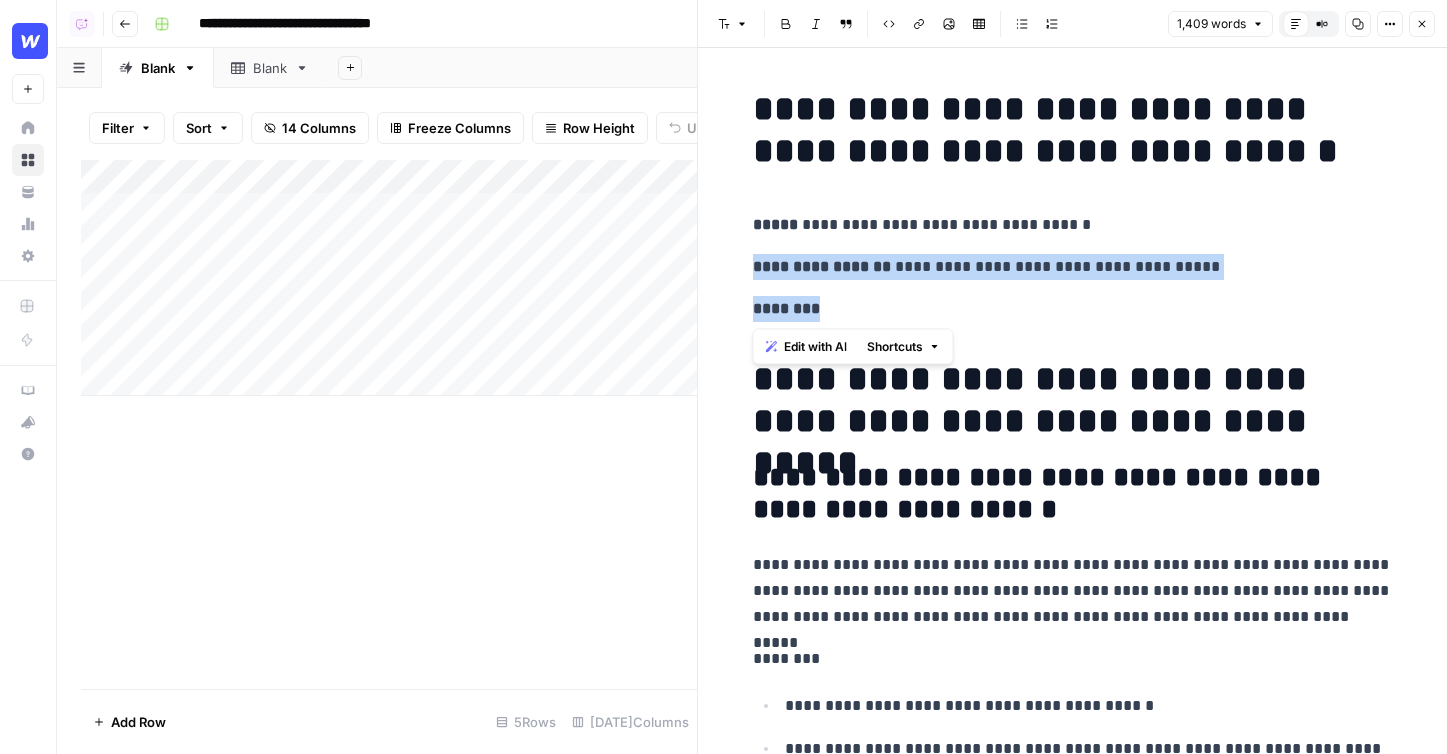 drag, startPoint x: 836, startPoint y: 308, endPoint x: 751, endPoint y: 262, distance: 96.64885 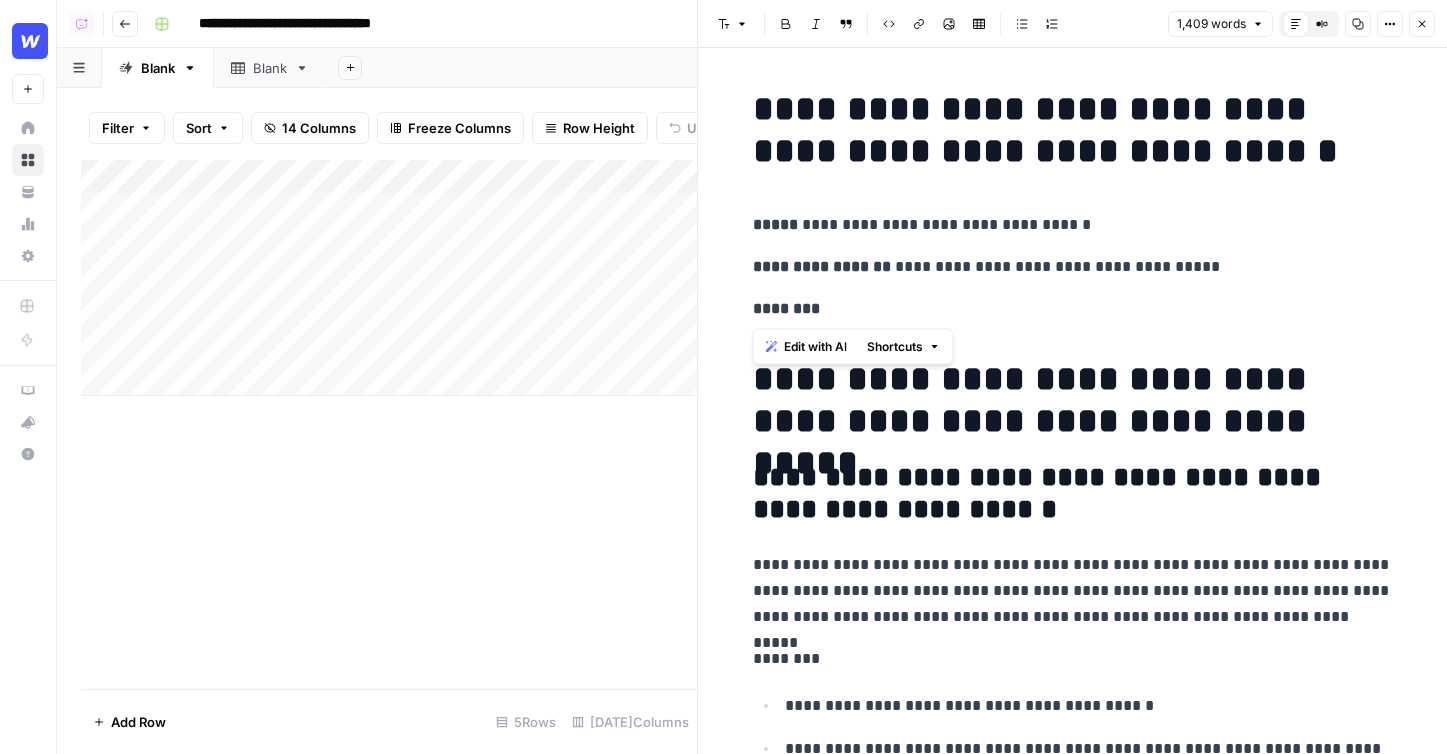 click on "Edit with AI" at bounding box center [815, 347] 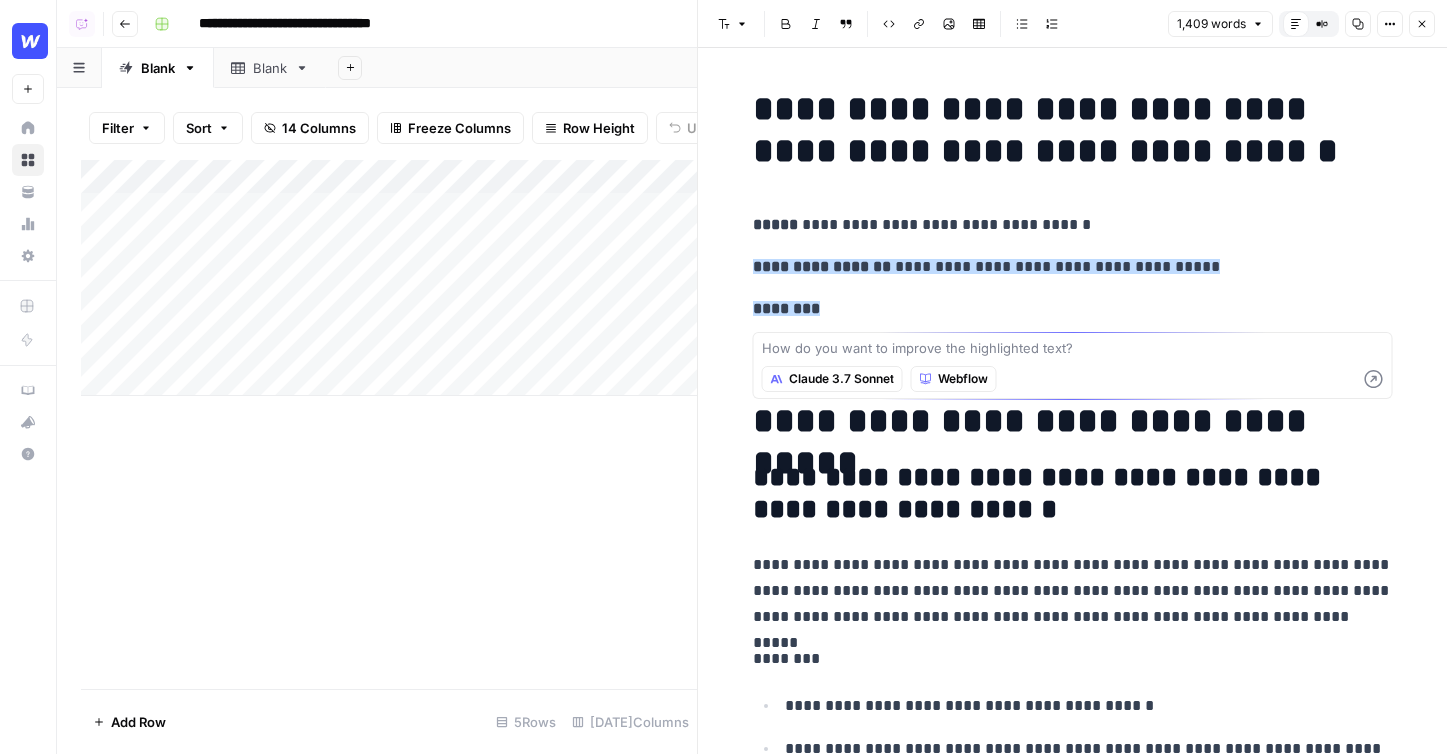 click on "**********" at bounding box center [1073, 591] 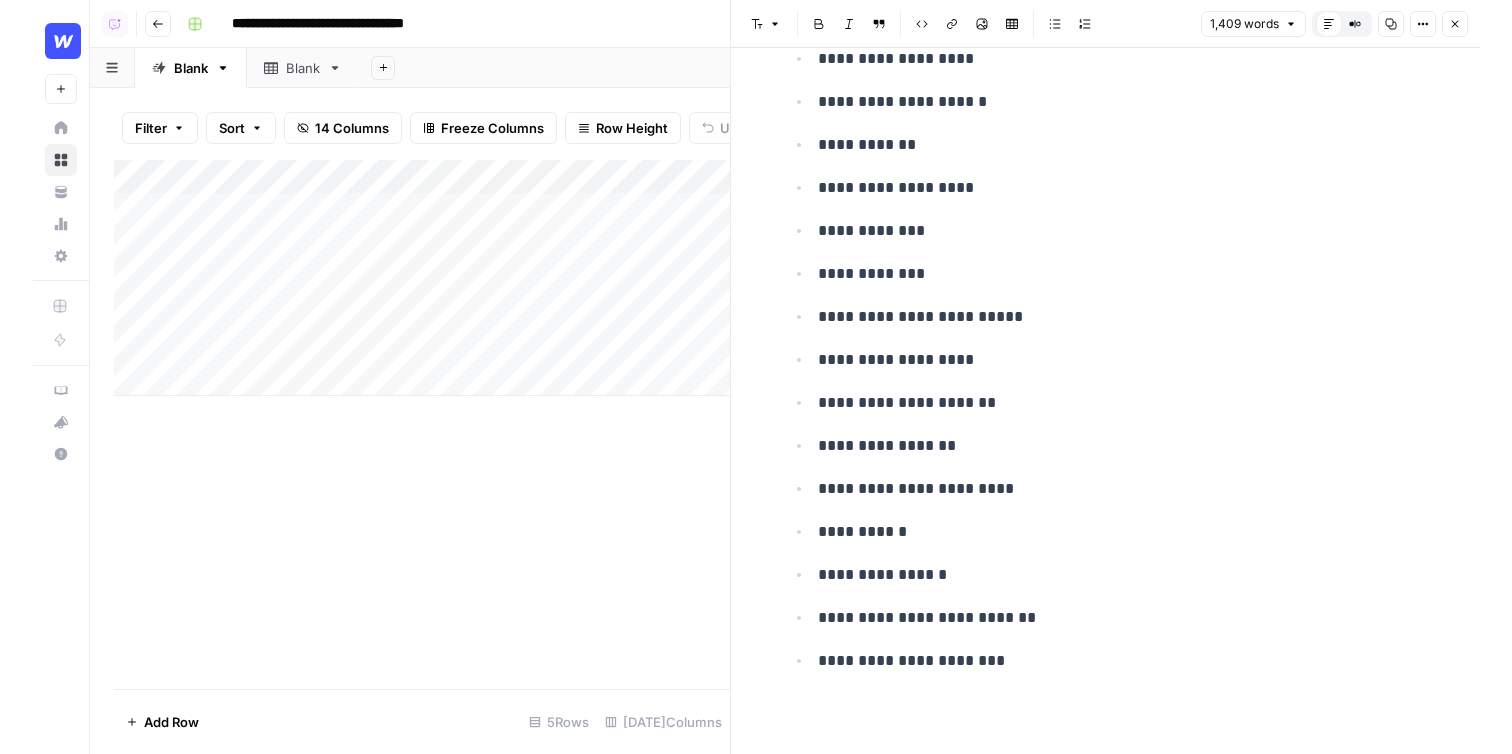 scroll, scrollTop: 10185, scrollLeft: 0, axis: vertical 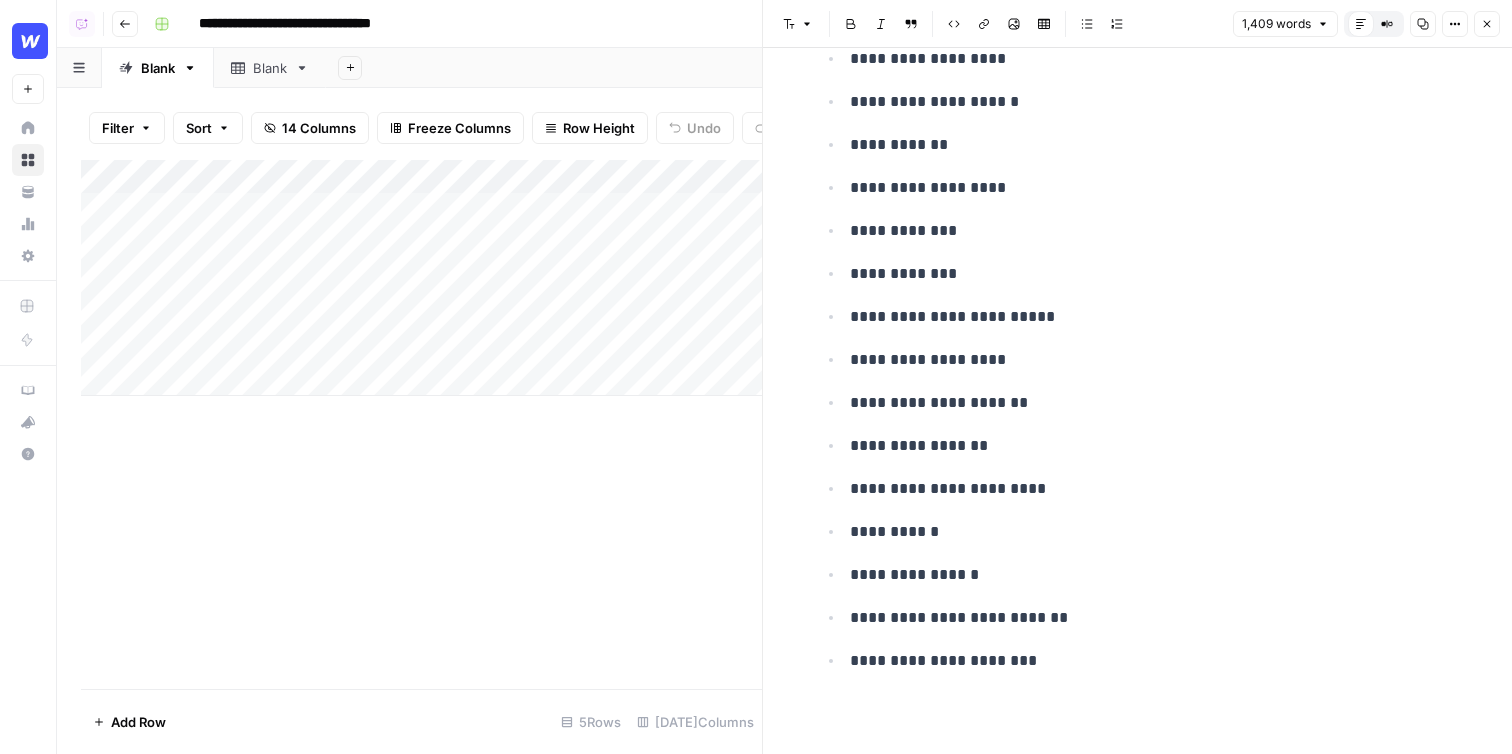 click on "Close" at bounding box center (1487, 24) 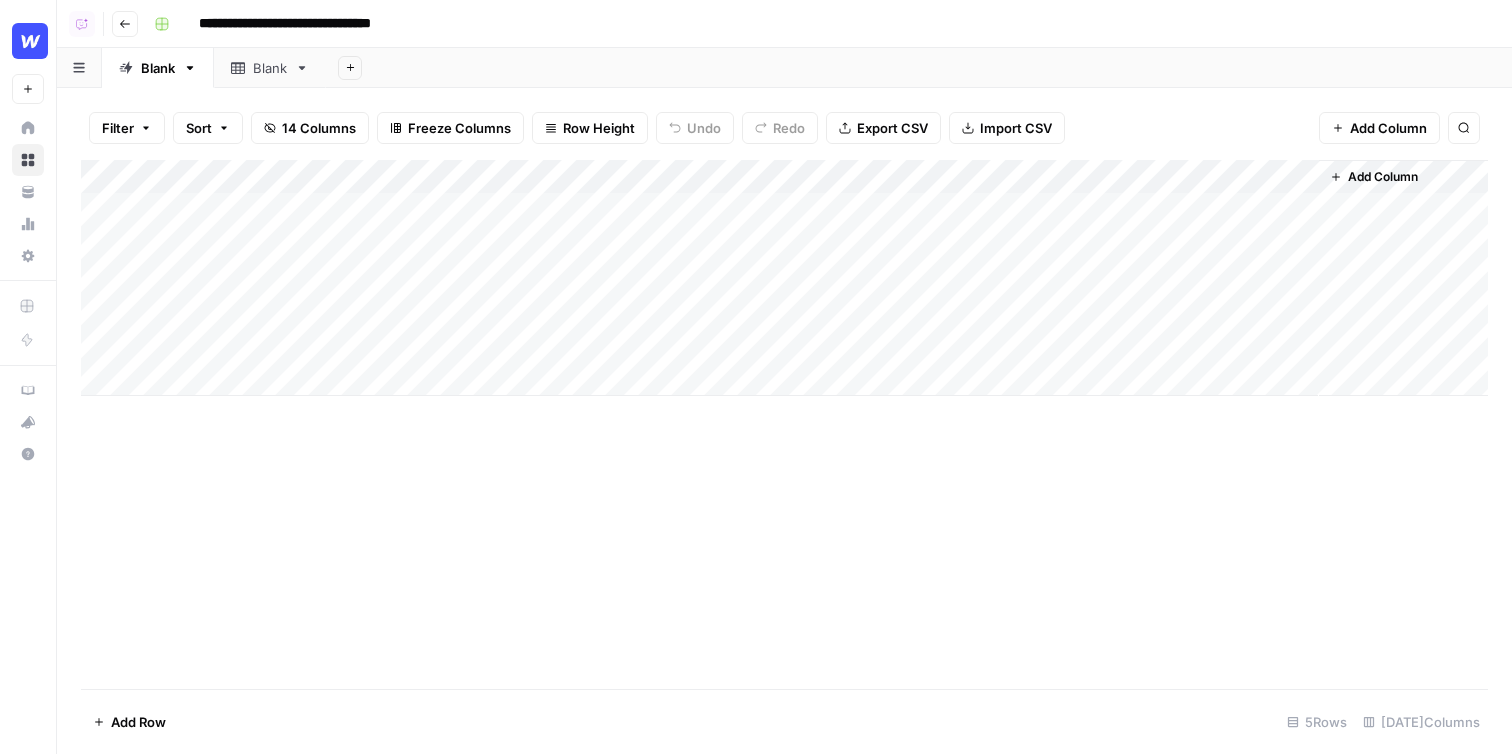 click on "Add Column" at bounding box center [784, 278] 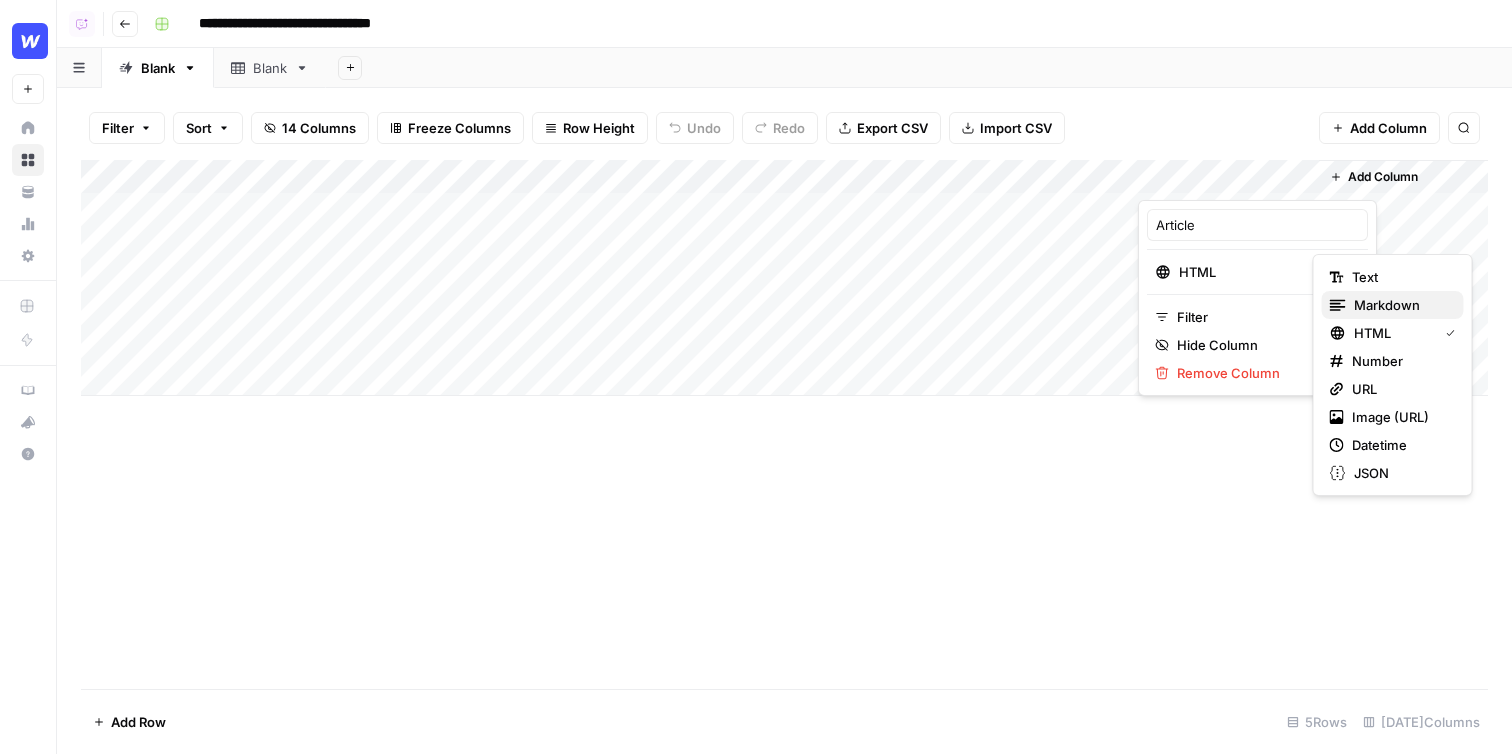 click on "Markdown" at bounding box center [1401, 305] 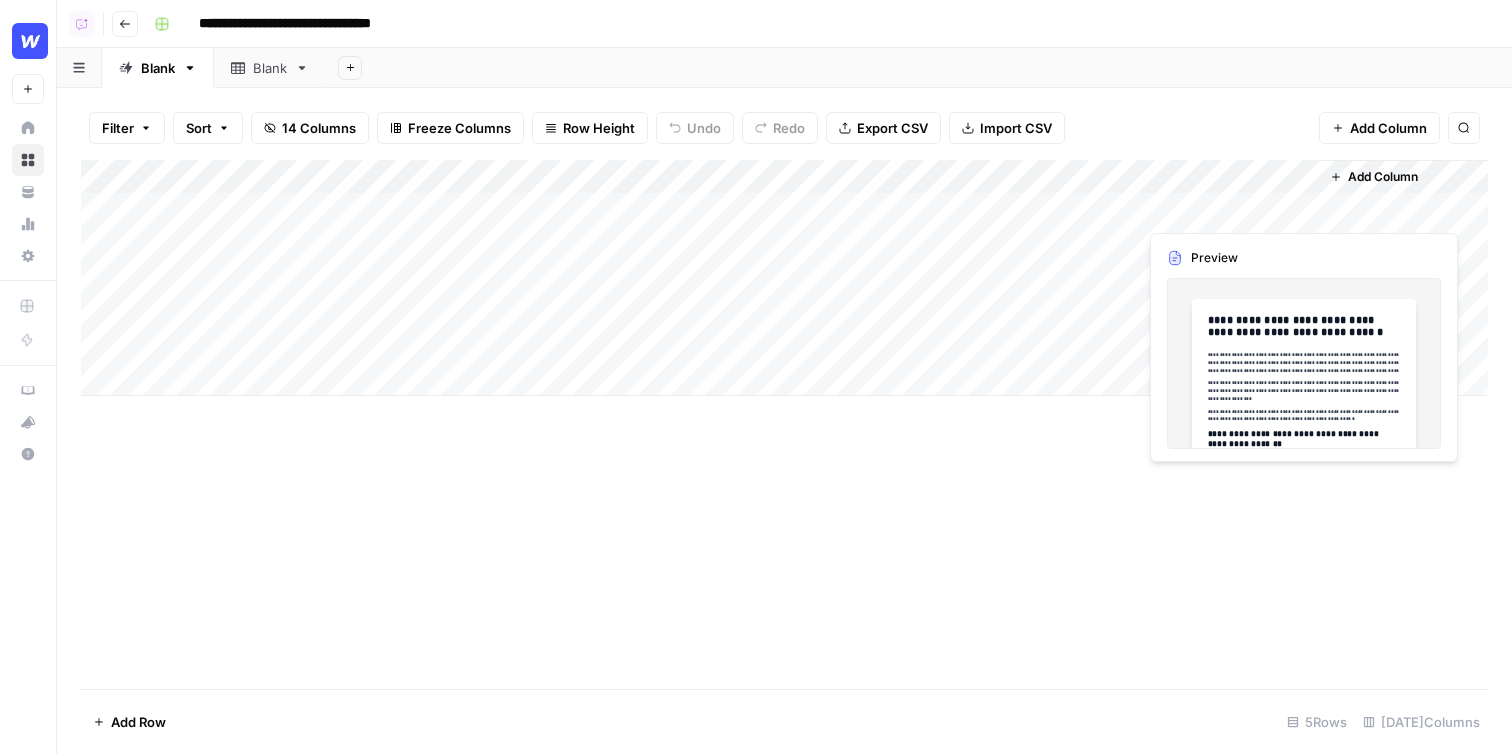 click on "Add Column" at bounding box center (784, 278) 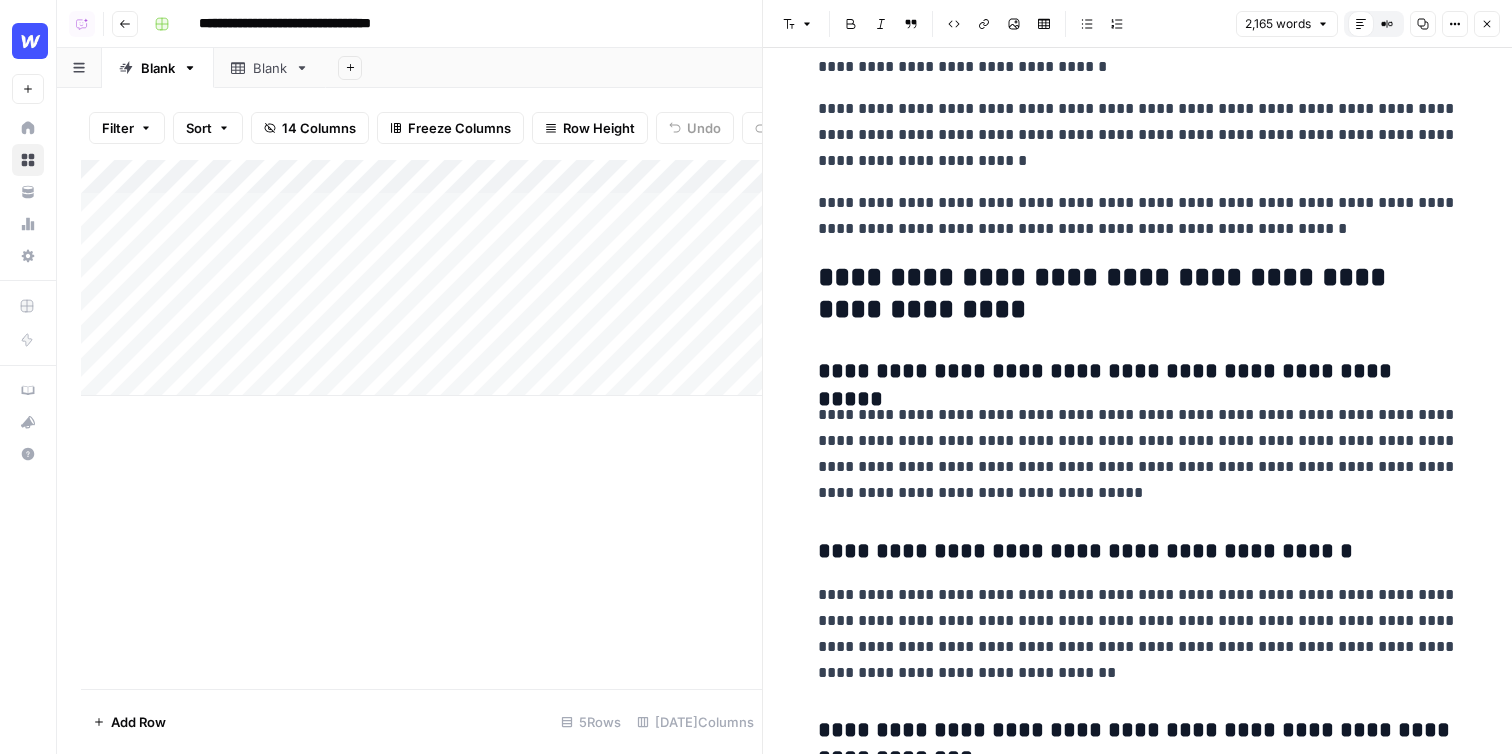 scroll, scrollTop: 9395, scrollLeft: 0, axis: vertical 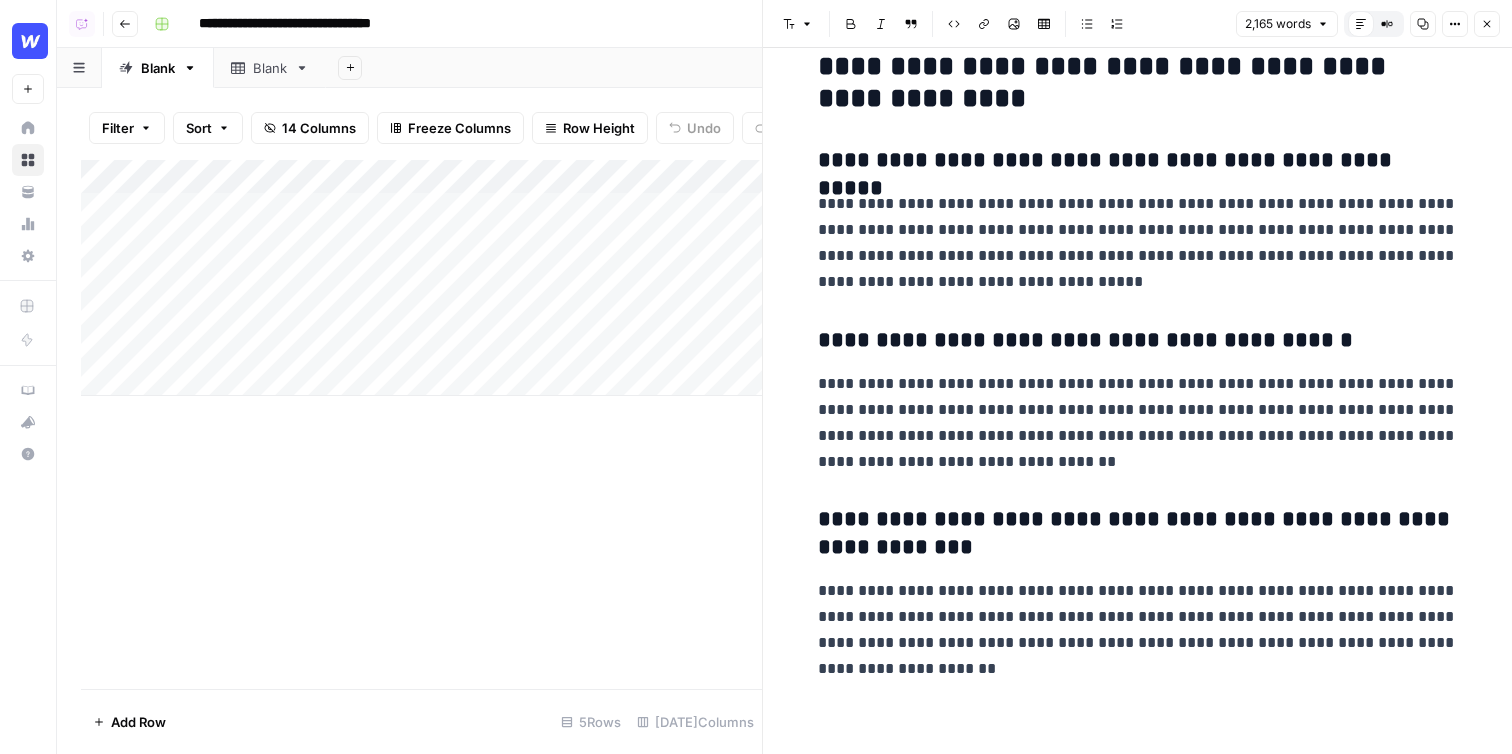 click on "Close" at bounding box center [1487, 24] 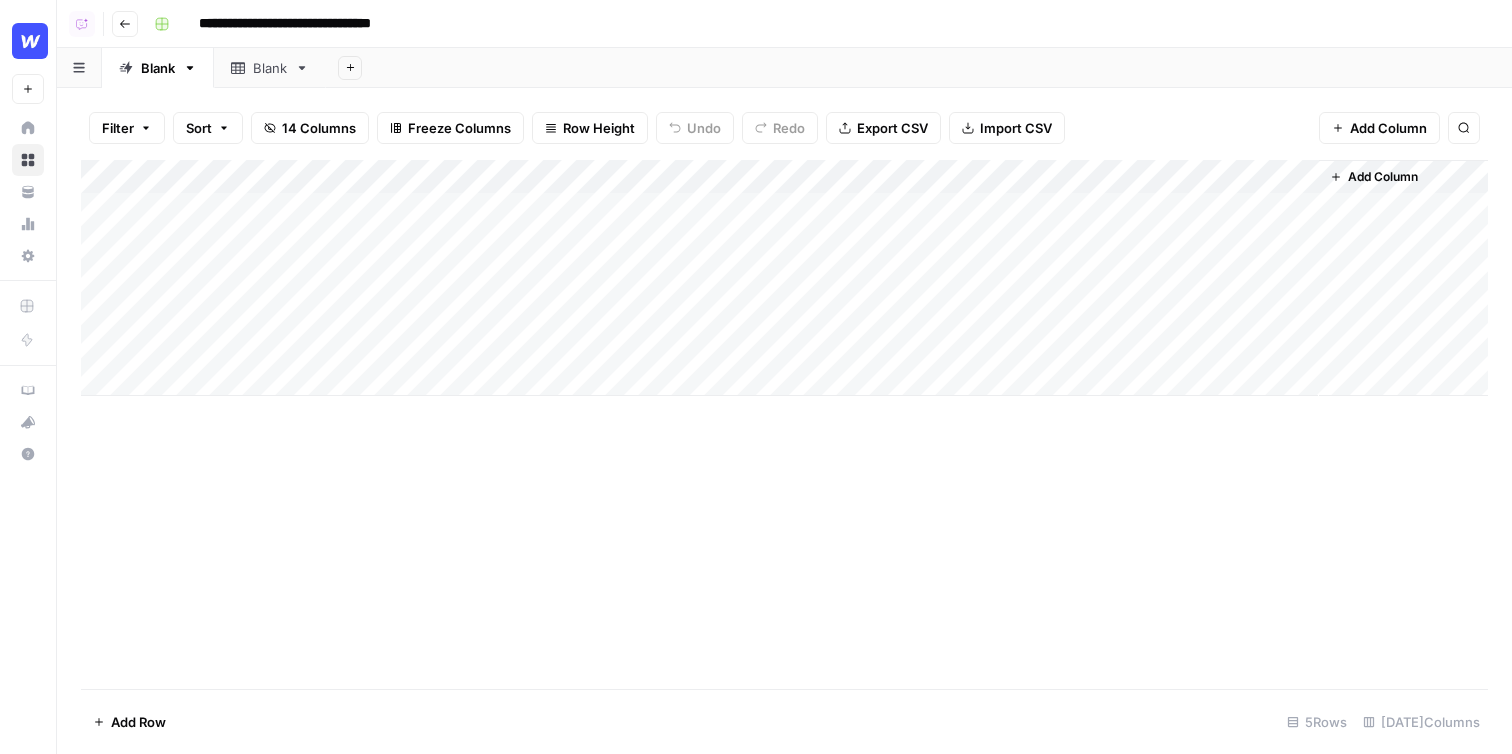 click on "Add Column" at bounding box center (1383, 177) 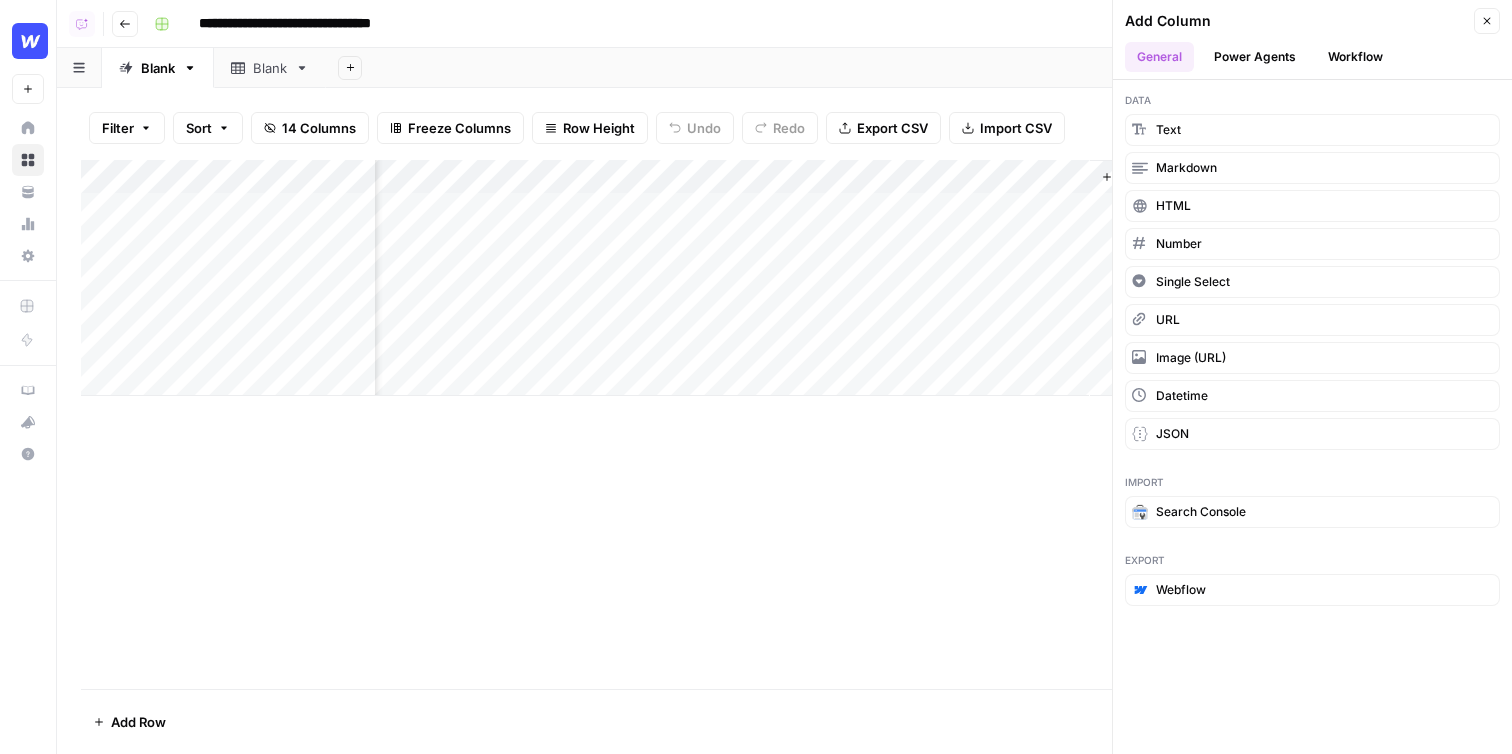 scroll, scrollTop: 0, scrollLeft: 231, axis: horizontal 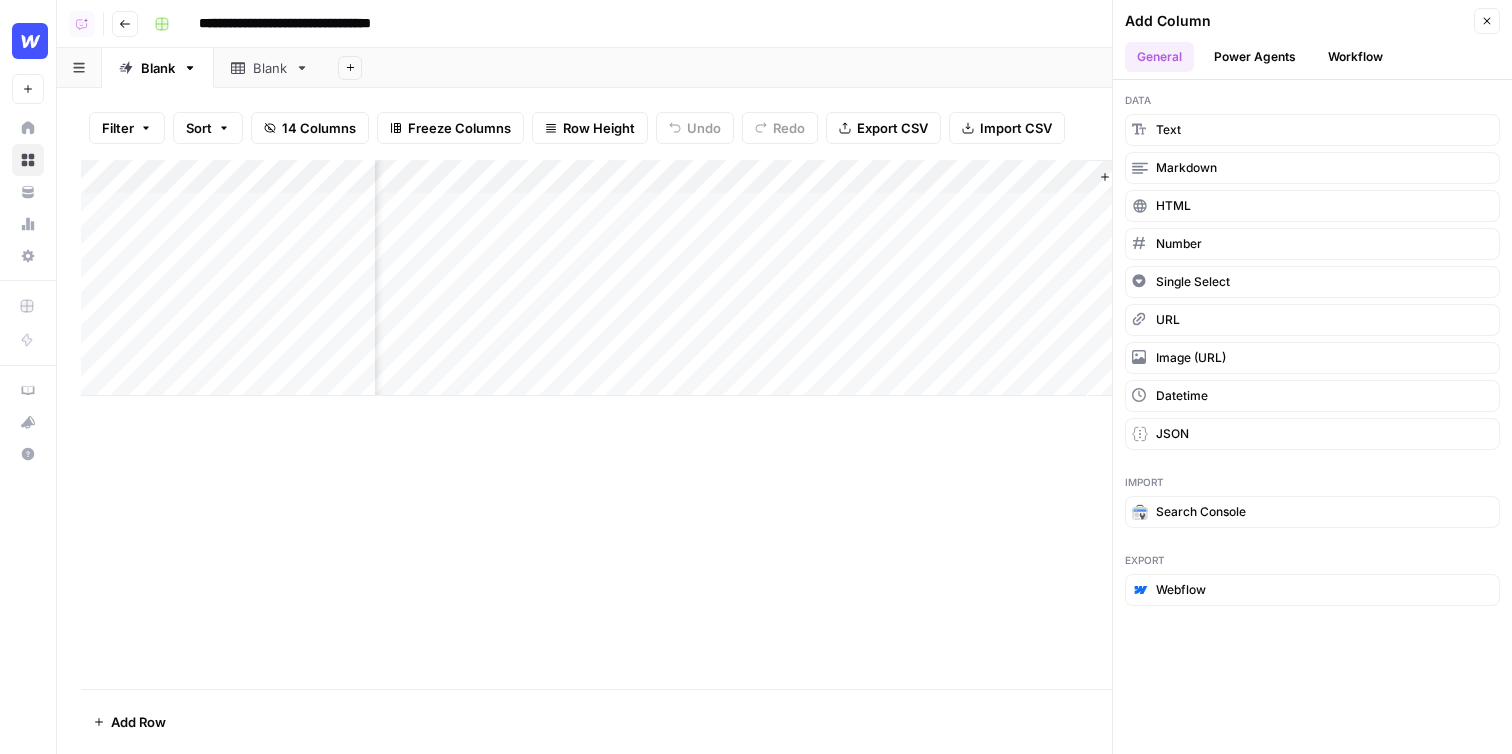 click on "Power Agents" at bounding box center [1255, 57] 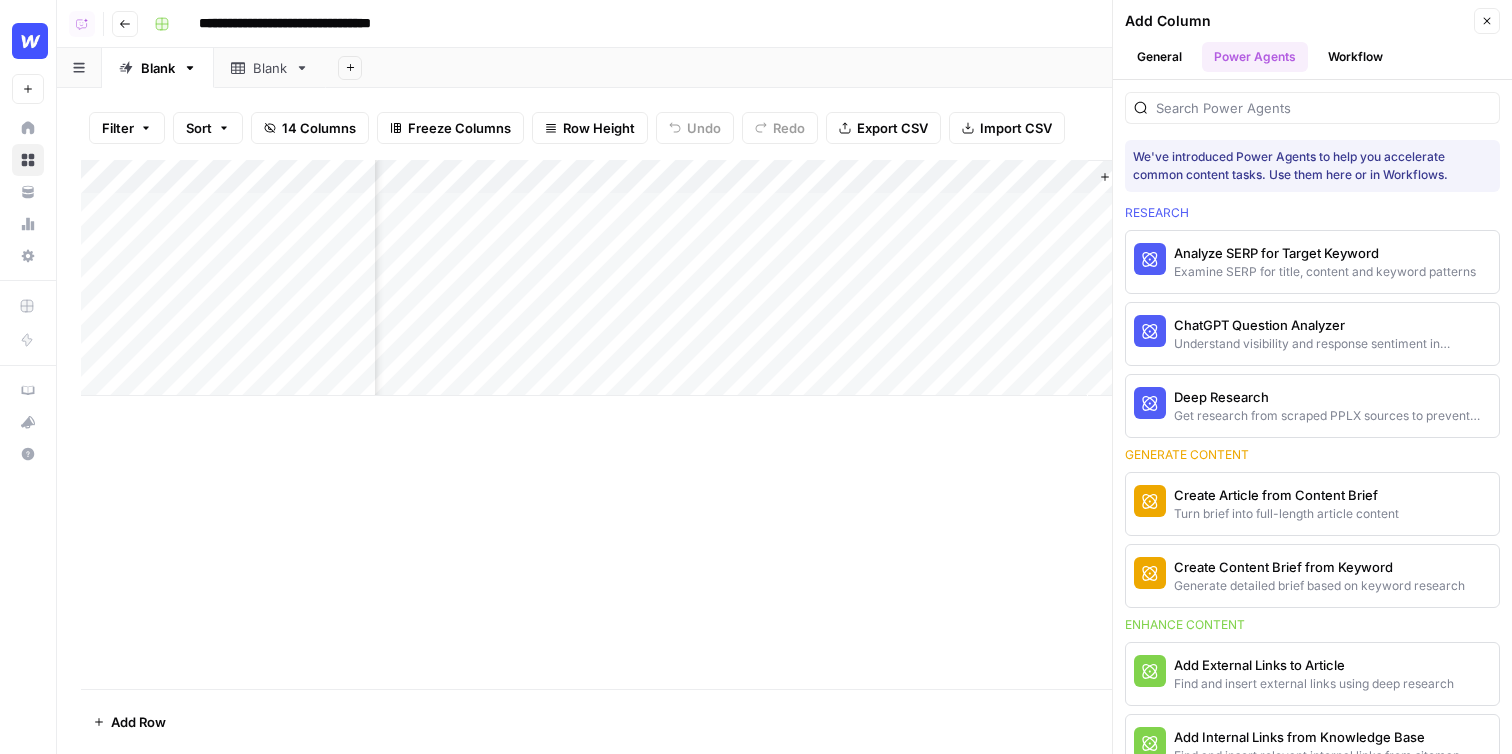 click on "Add Column" at bounding box center (1143, 177) 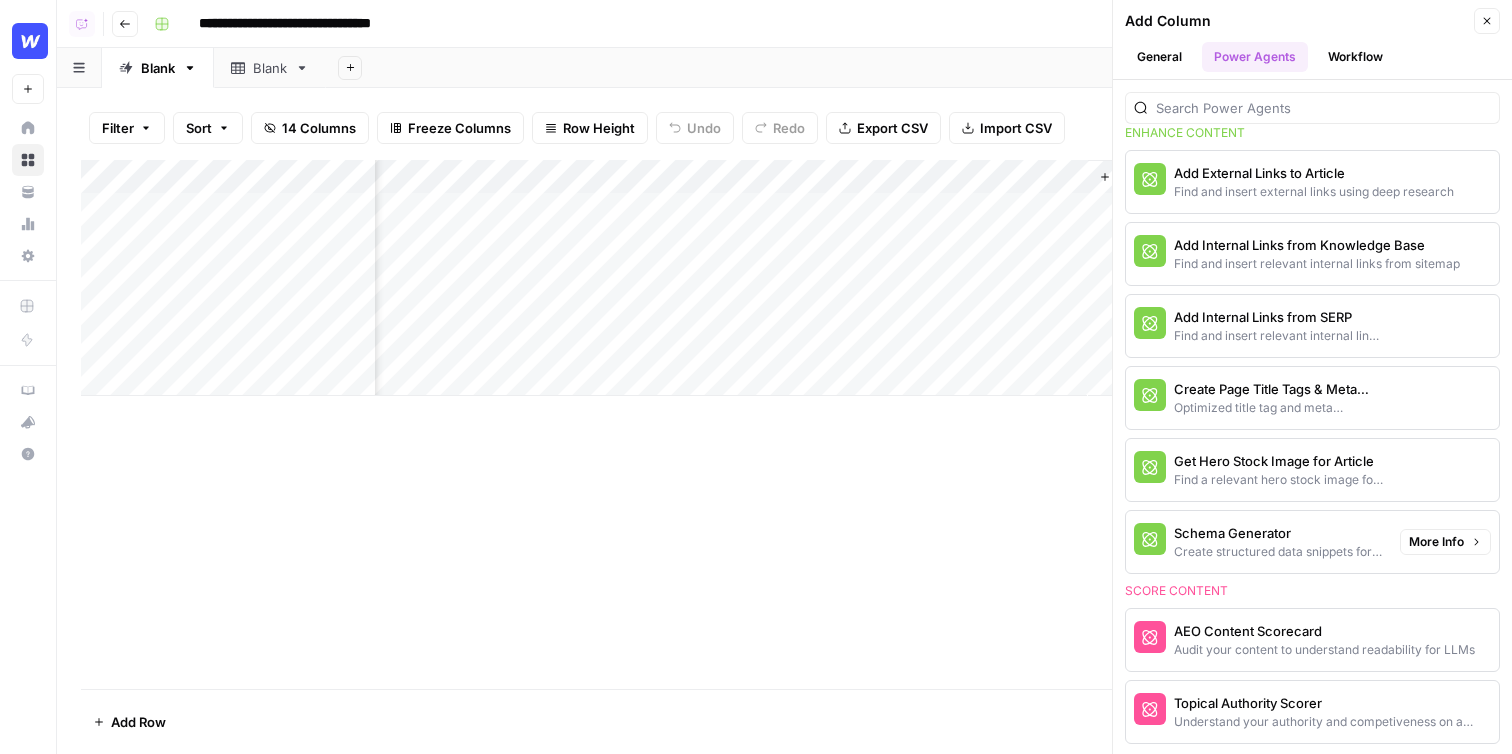 scroll, scrollTop: 590, scrollLeft: 0, axis: vertical 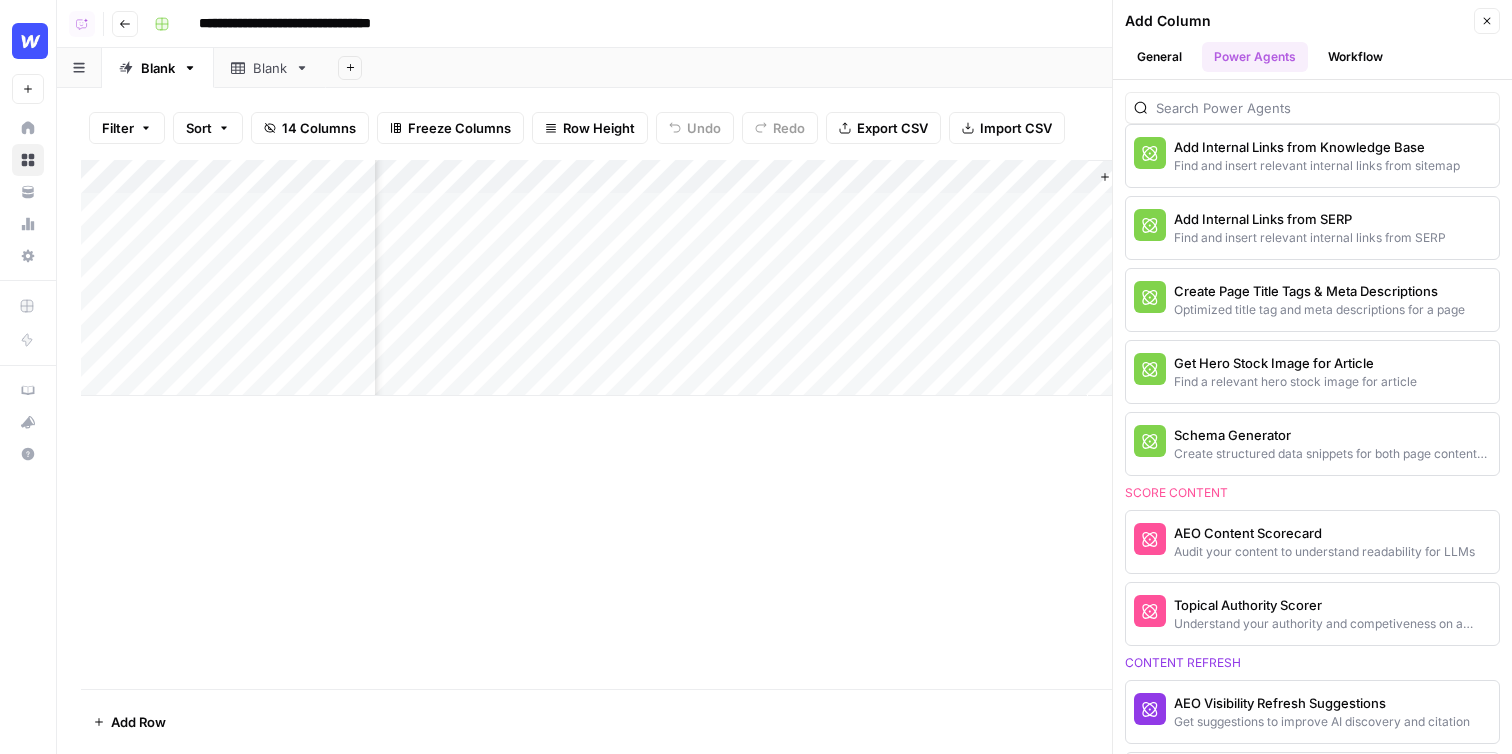 click 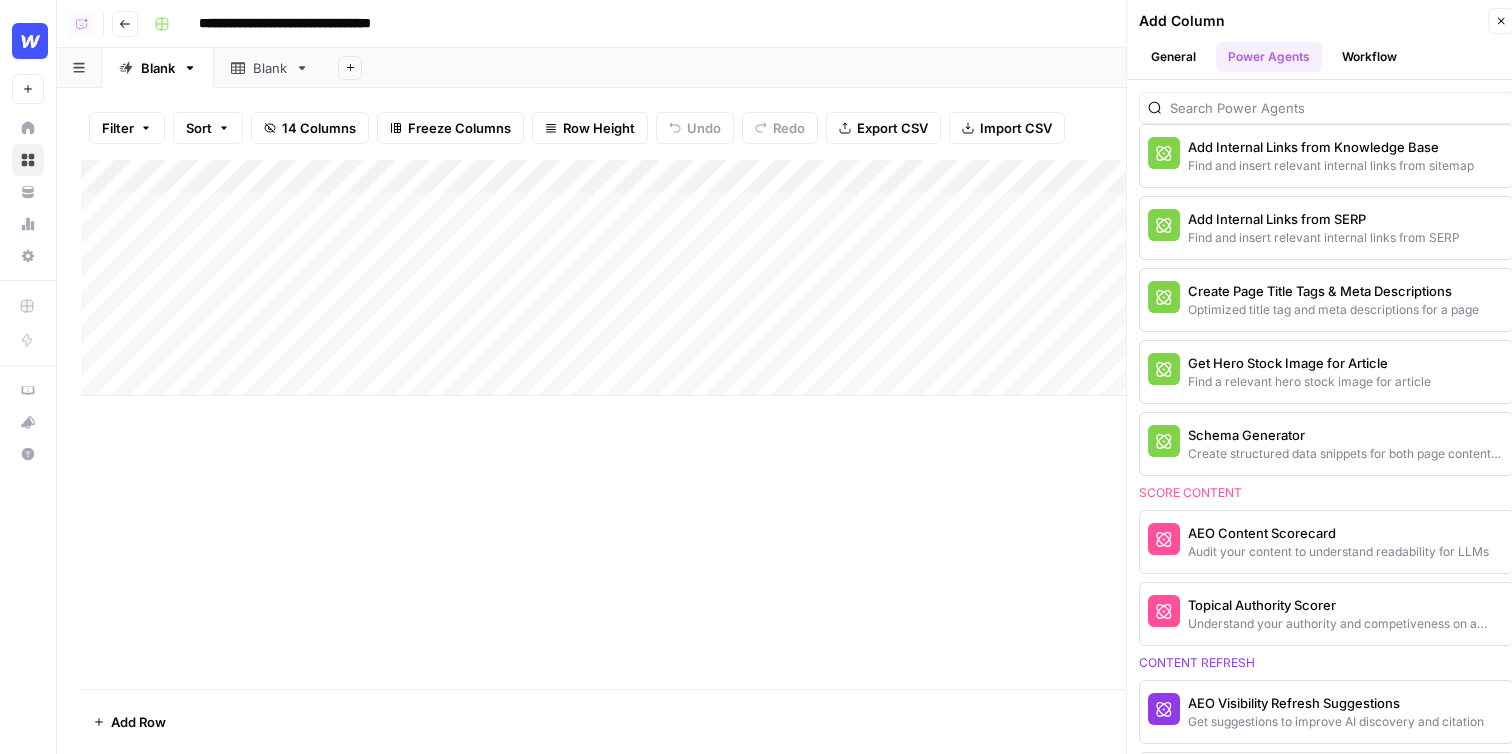 scroll, scrollTop: 0, scrollLeft: 0, axis: both 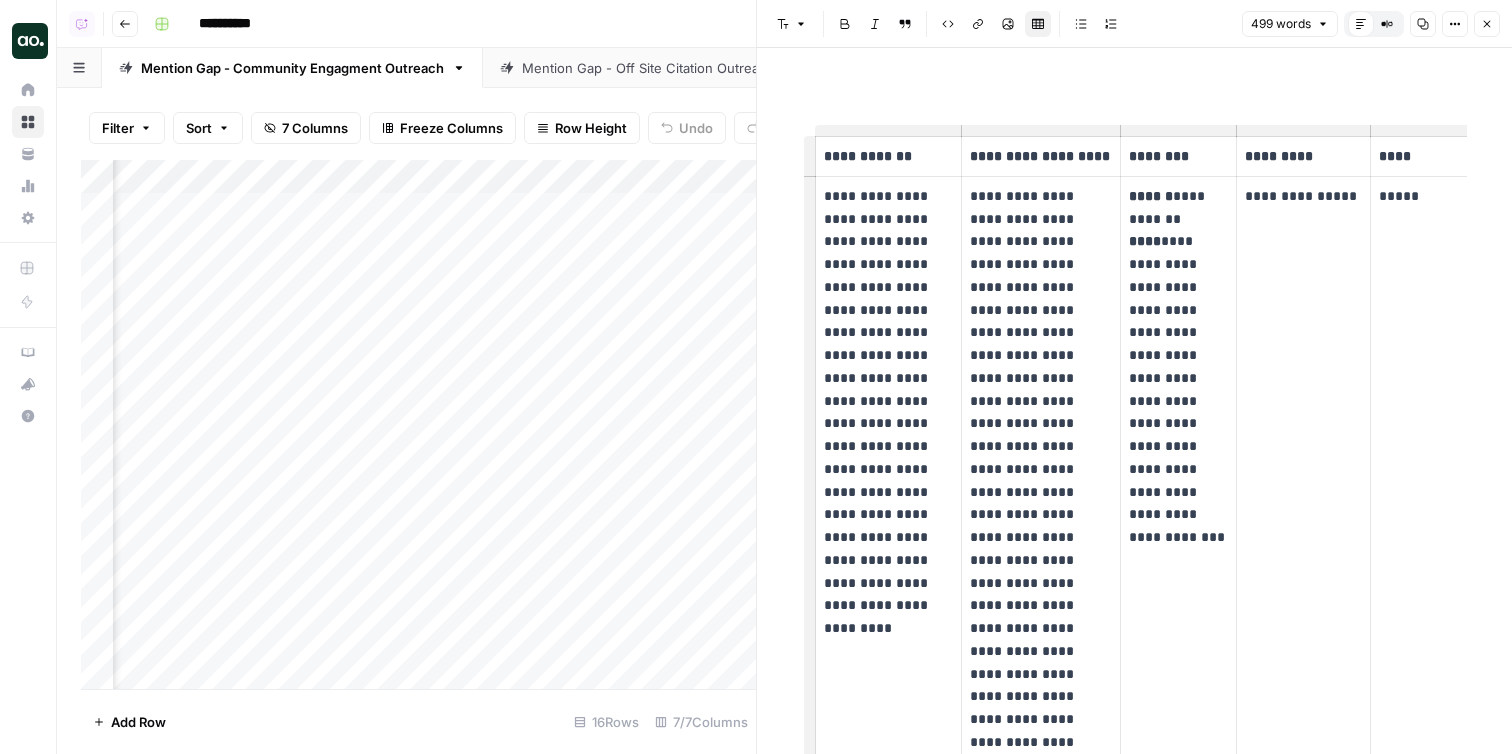 click on "Mention Gap - Off Site Citation Outreach" at bounding box center [648, 68] 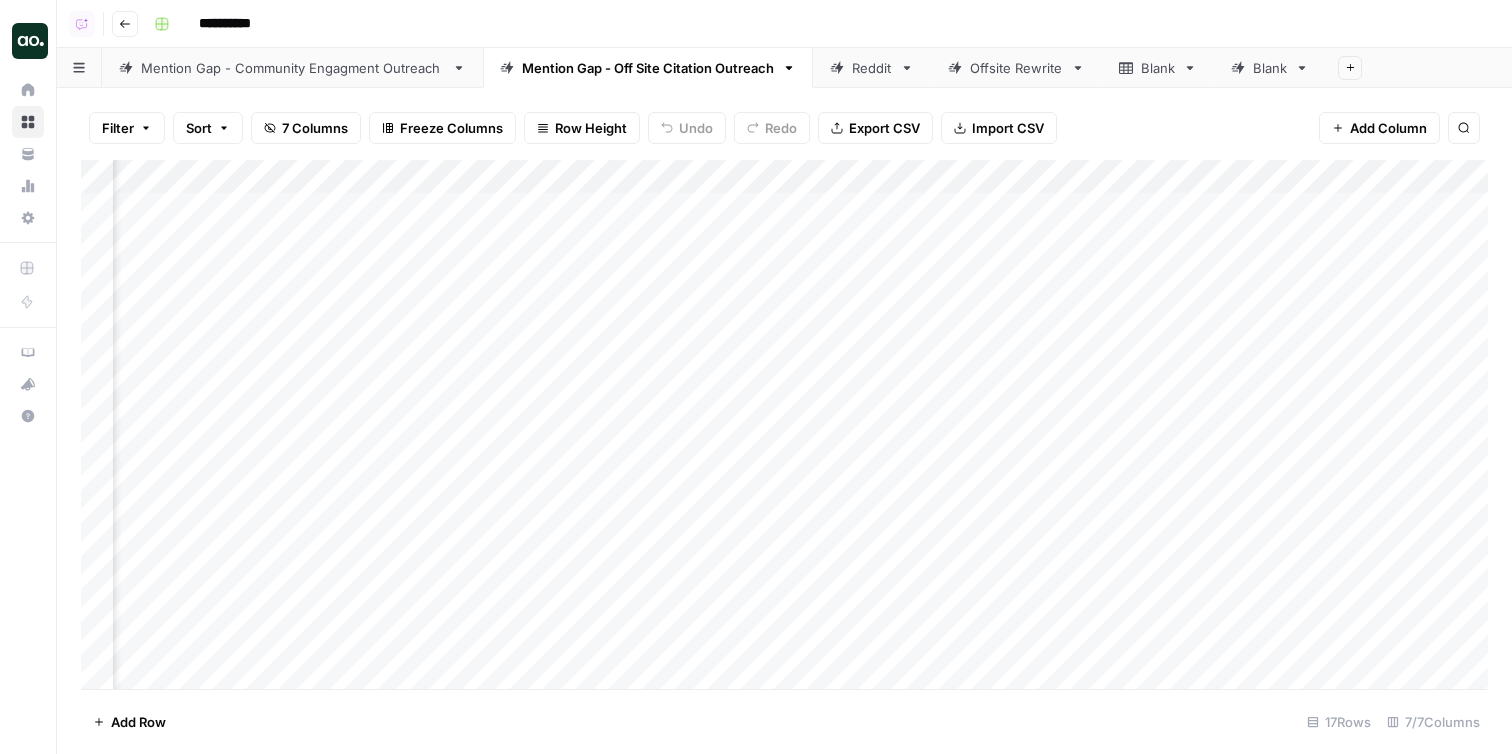 scroll, scrollTop: 0, scrollLeft: 335, axis: horizontal 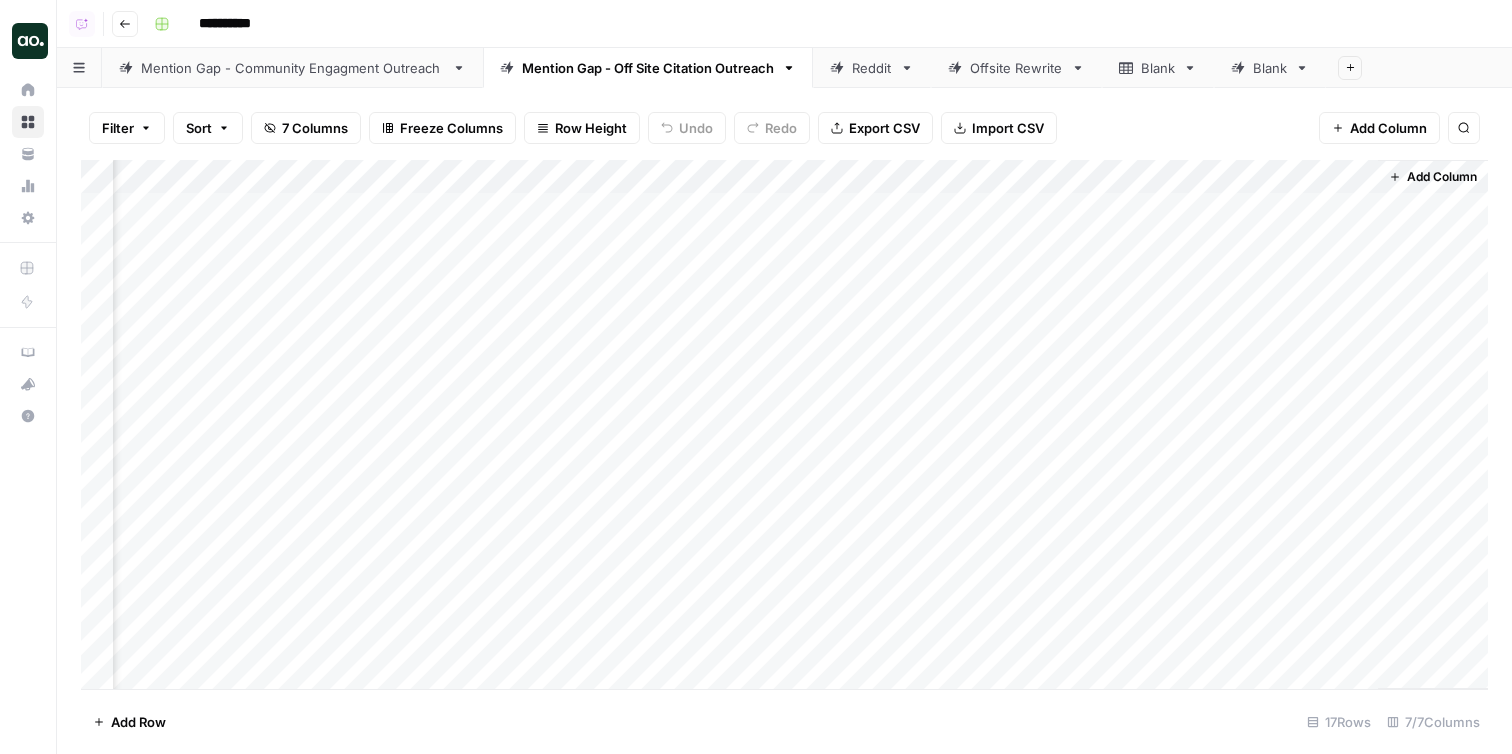click on "Add Column" at bounding box center (784, 424) 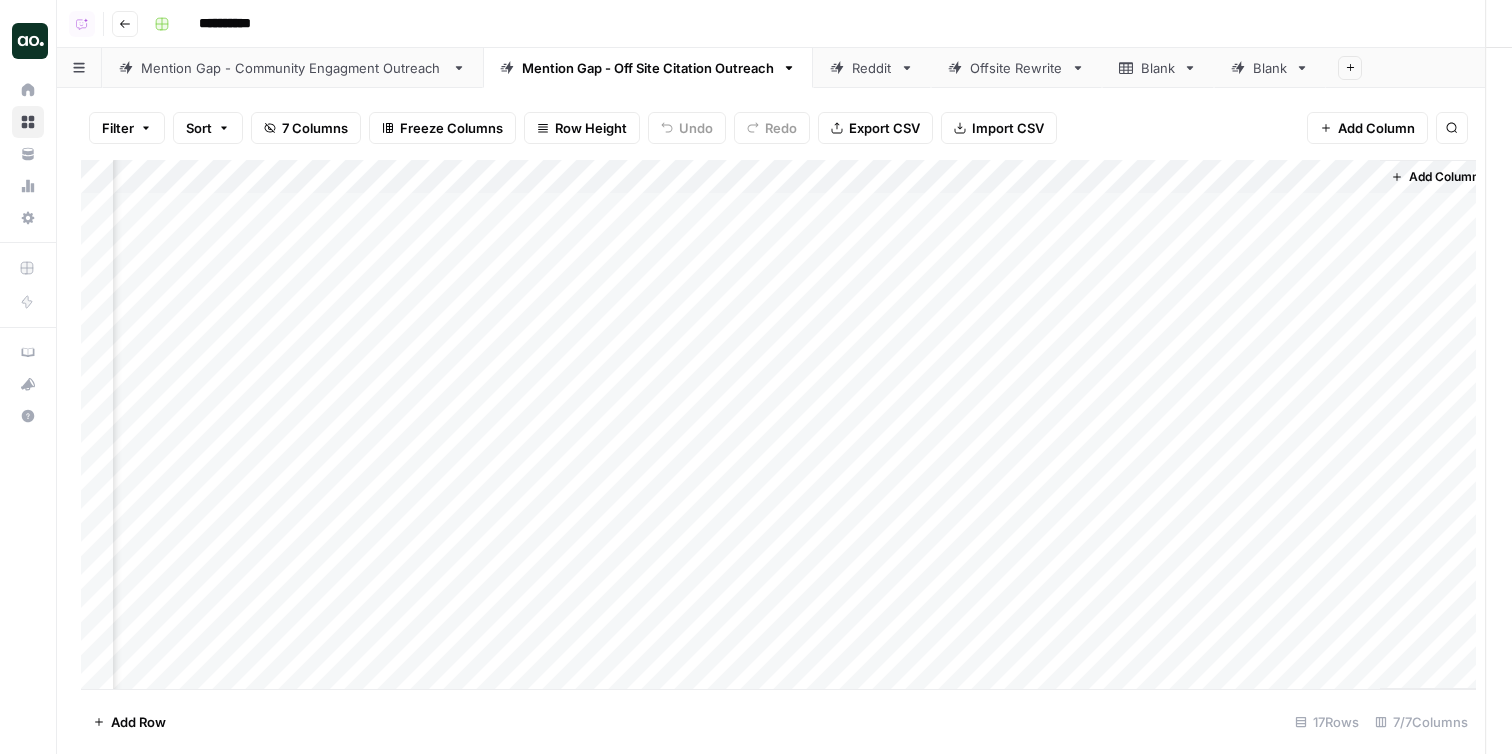 scroll, scrollTop: 0, scrollLeft: 319, axis: horizontal 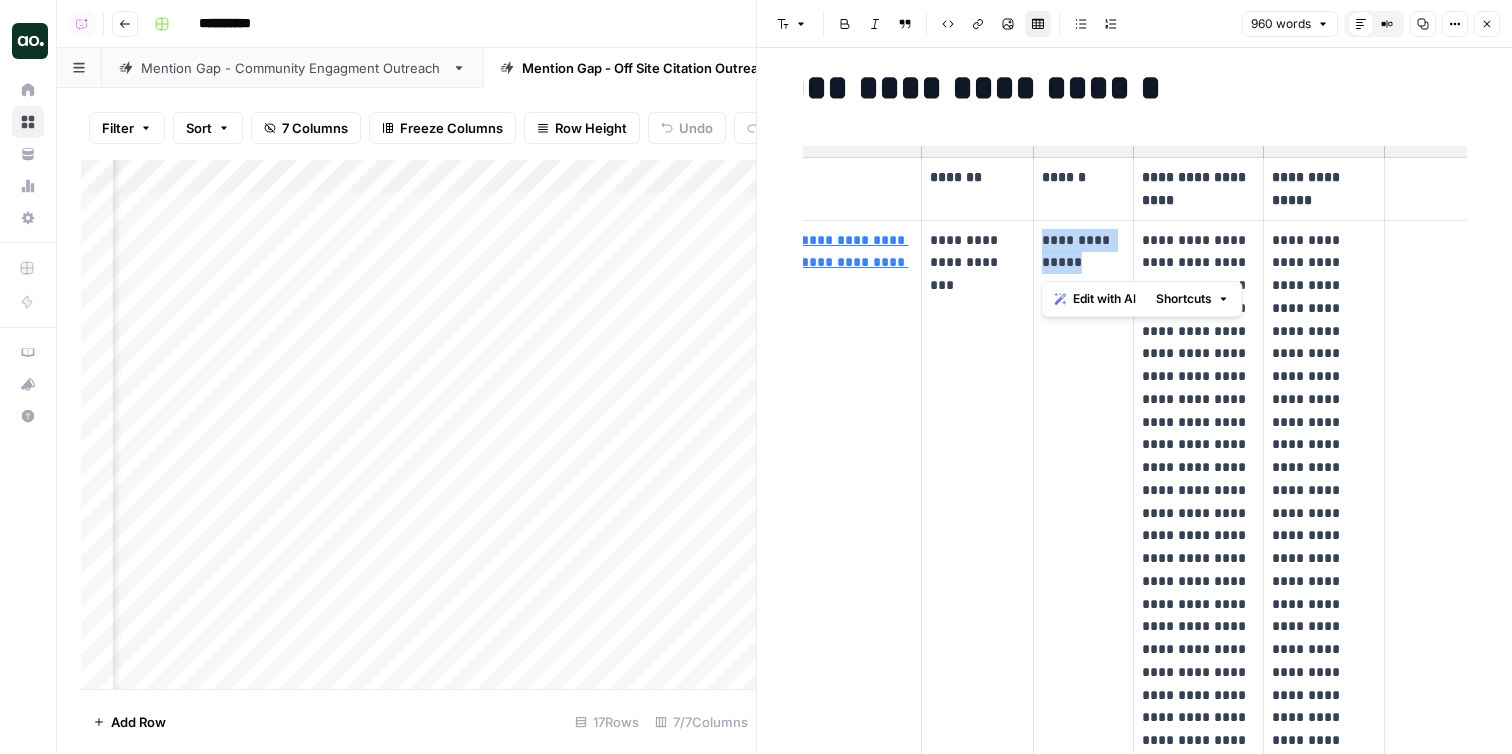 drag, startPoint x: 1107, startPoint y: 271, endPoint x: 1031, endPoint y: 227, distance: 87.81799 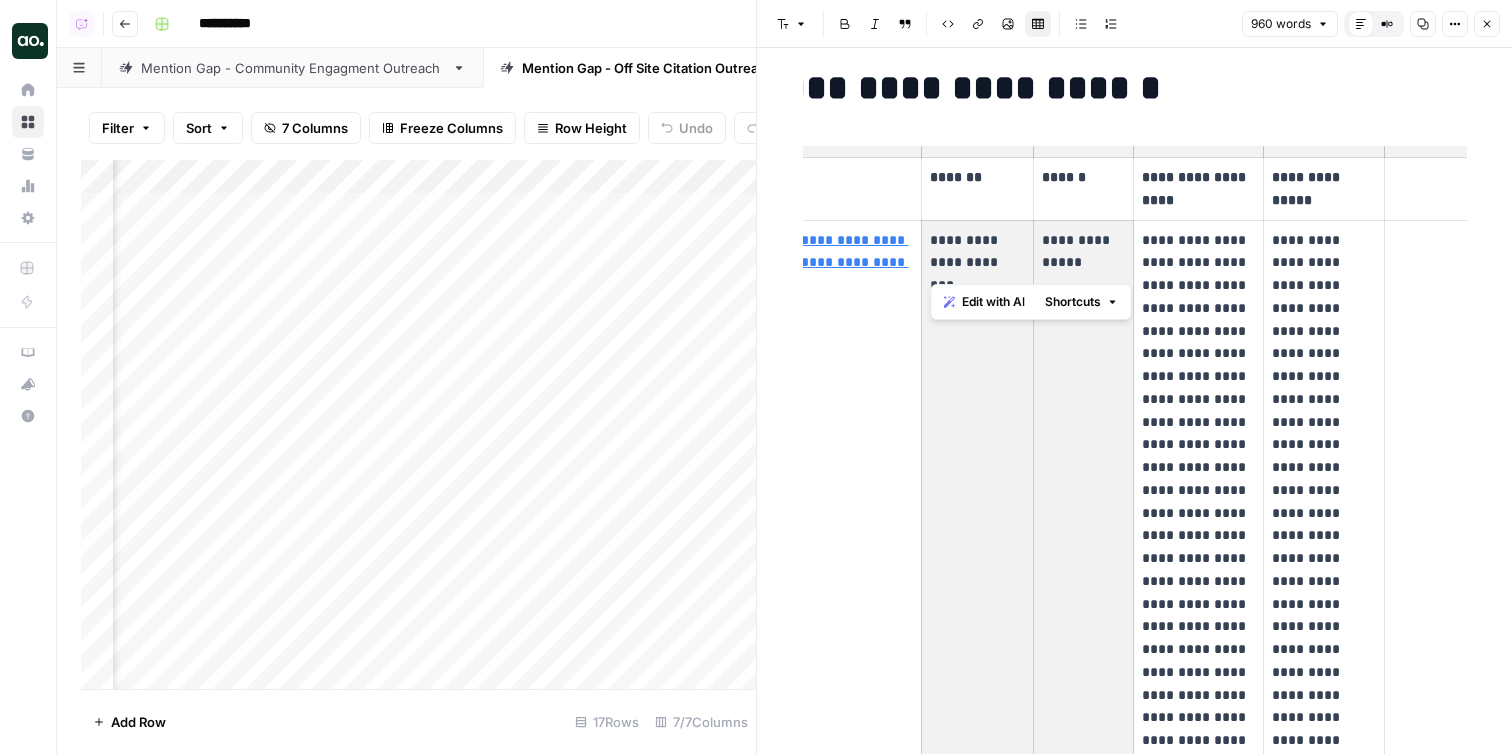 scroll, scrollTop: 0, scrollLeft: 462, axis: horizontal 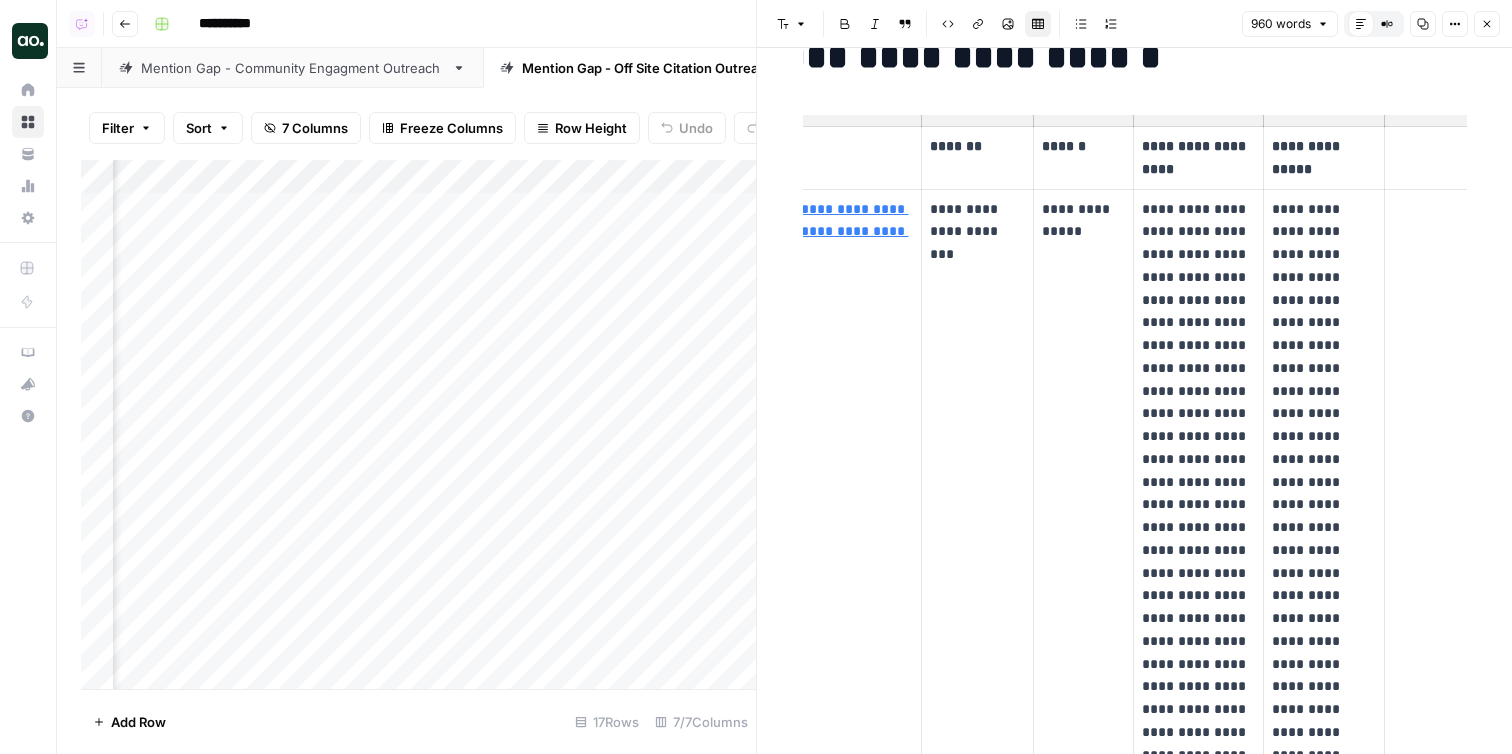 click on "Mention Gap - Community Engagment Outreach" at bounding box center [292, 68] 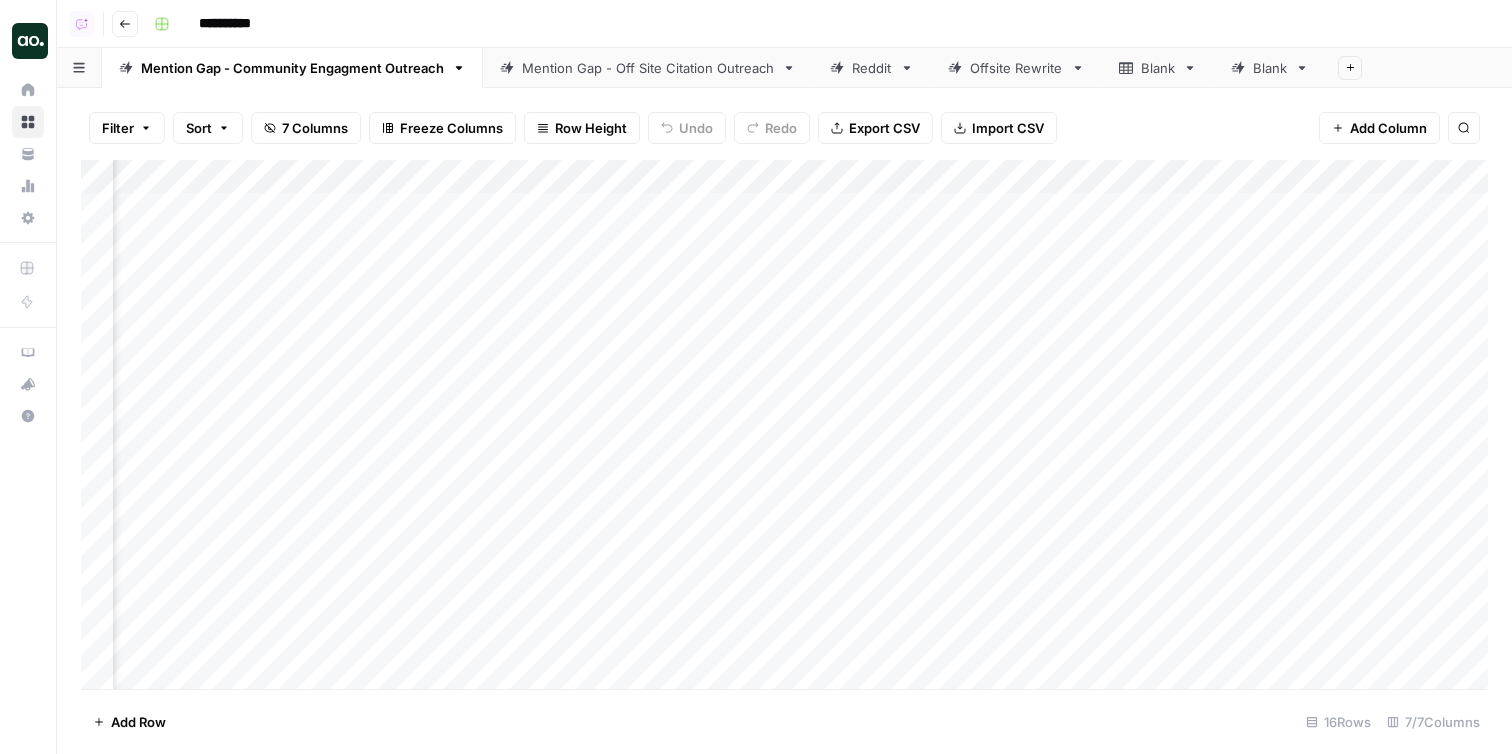 scroll, scrollTop: 0, scrollLeft: 1499, axis: horizontal 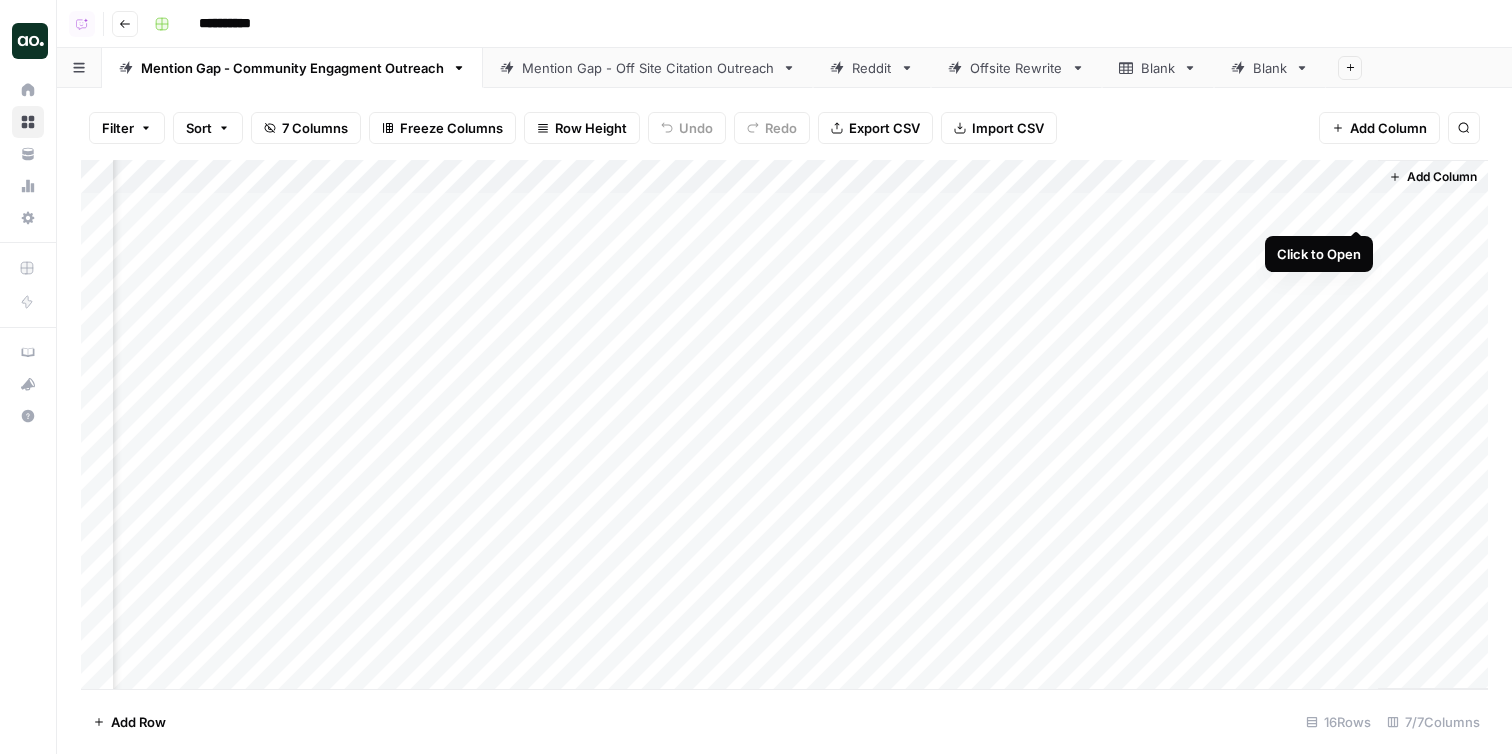 click on "Add Column" at bounding box center (784, 424) 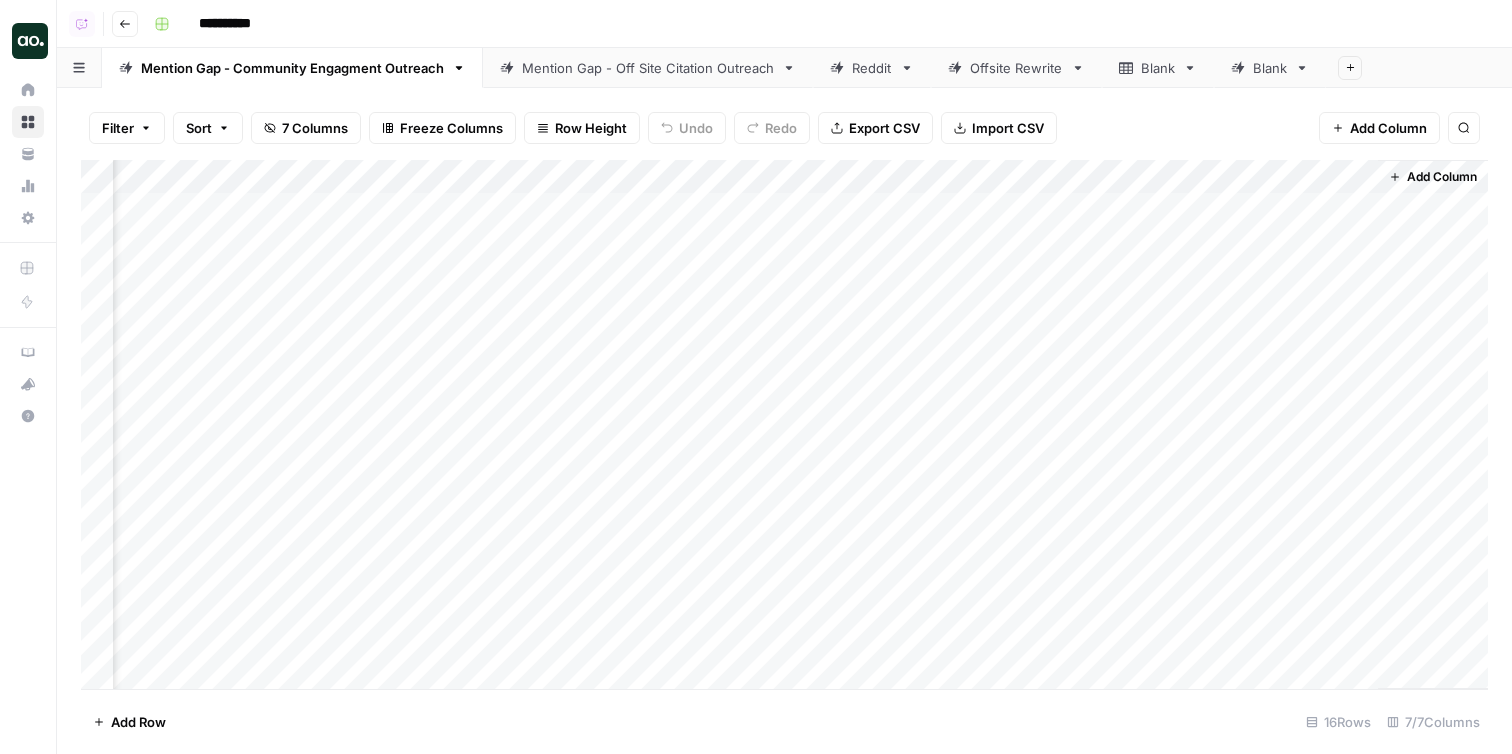 scroll, scrollTop: 0, scrollLeft: 1483, axis: horizontal 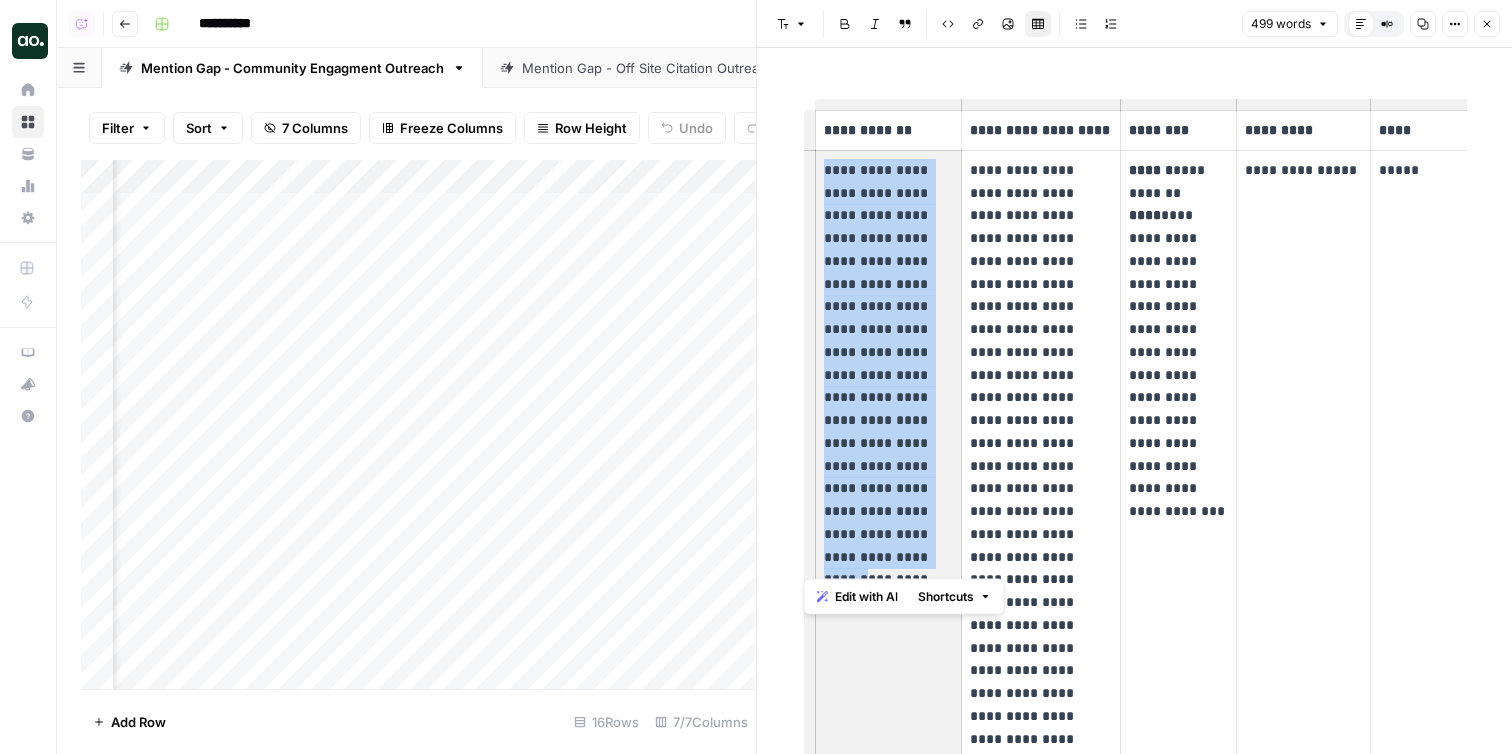 drag, startPoint x: 823, startPoint y: 164, endPoint x: 909, endPoint y: 528, distance: 374.0214 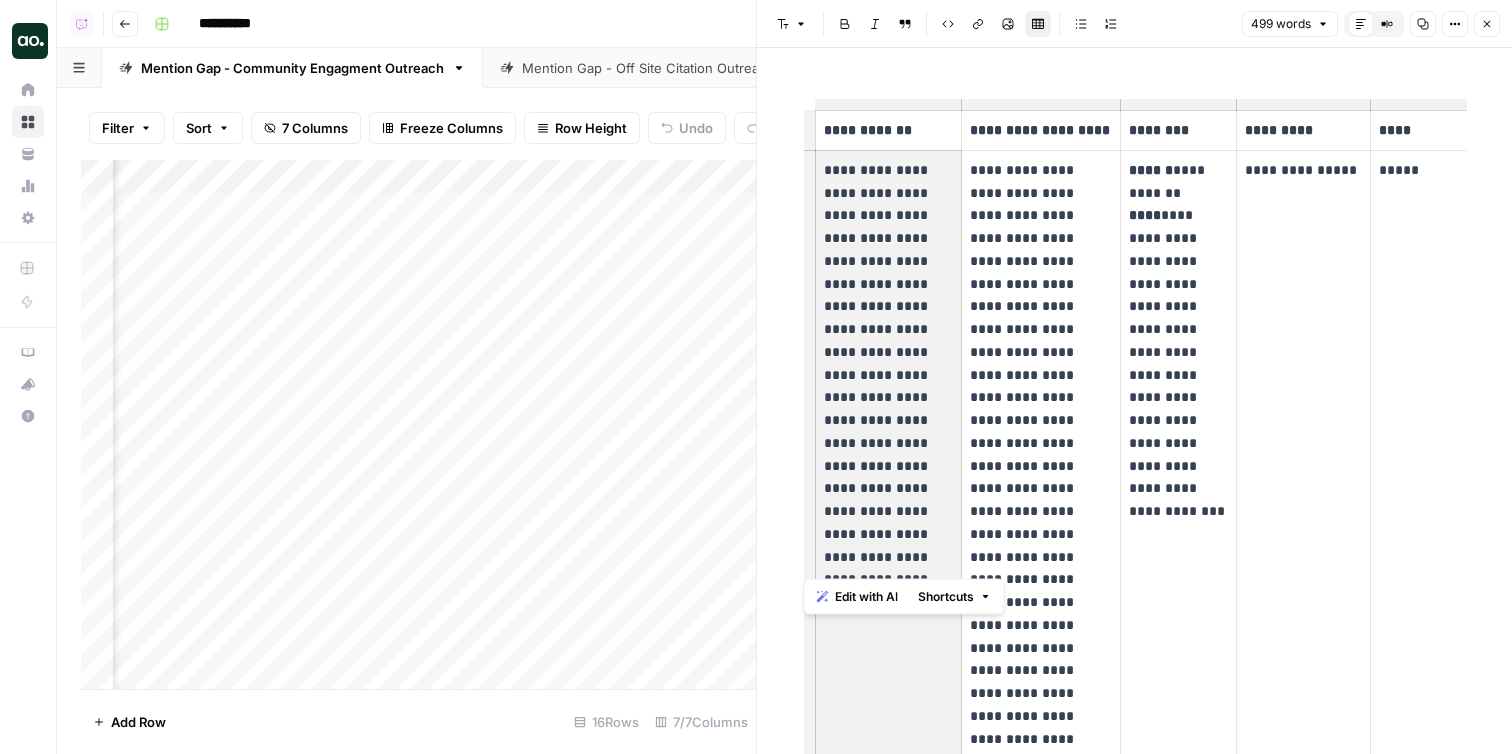 scroll, scrollTop: 29, scrollLeft: 0, axis: vertical 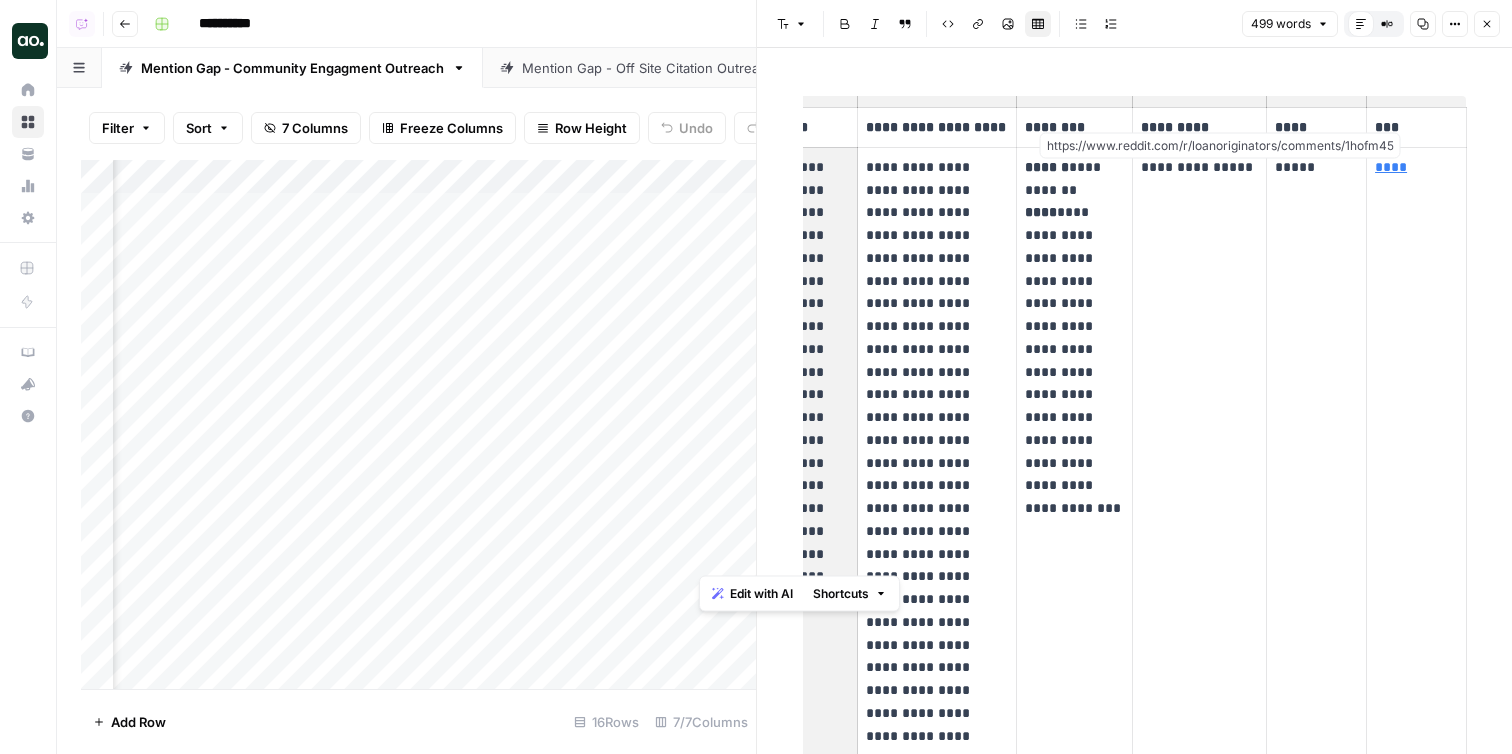 click on "****" at bounding box center [1391, 167] 